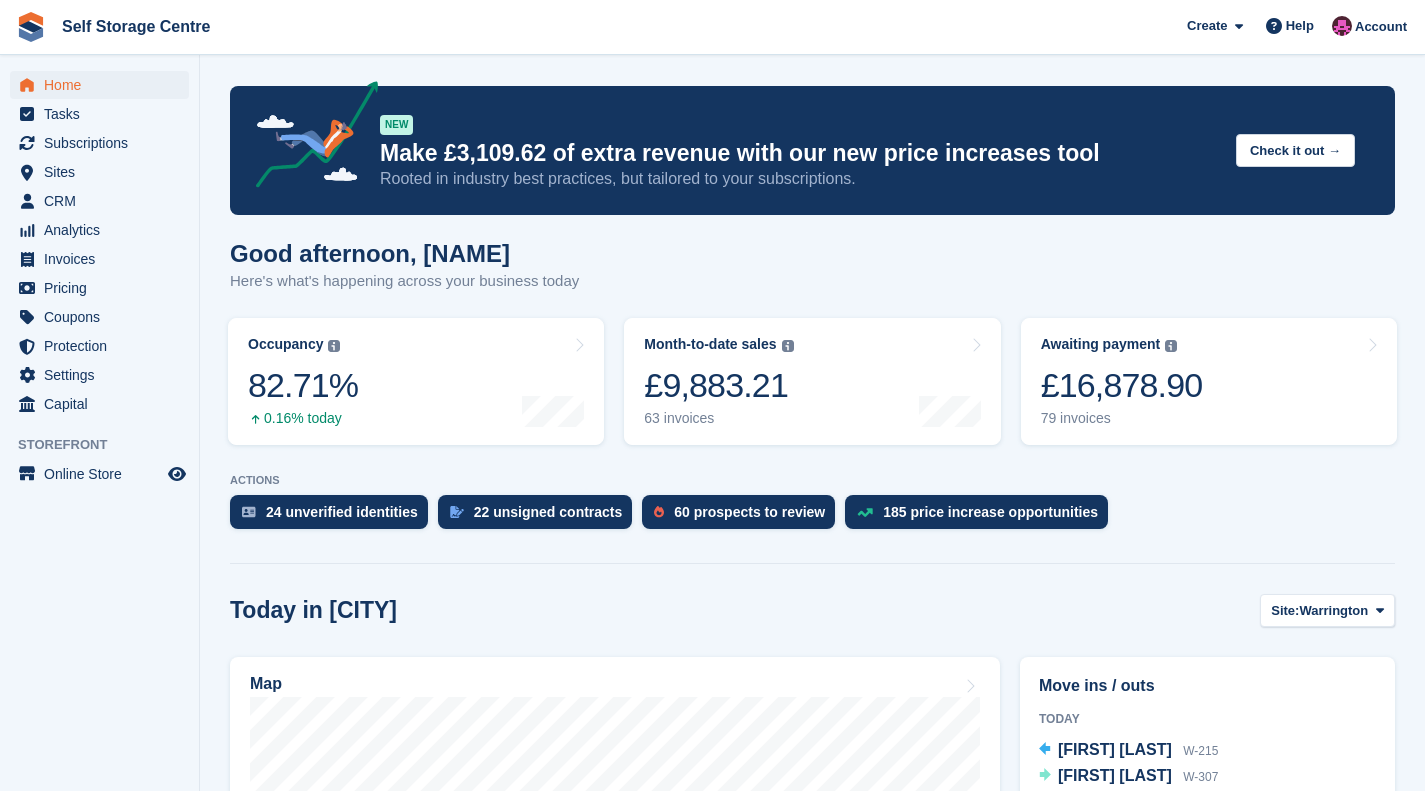scroll, scrollTop: 0, scrollLeft: 0, axis: both 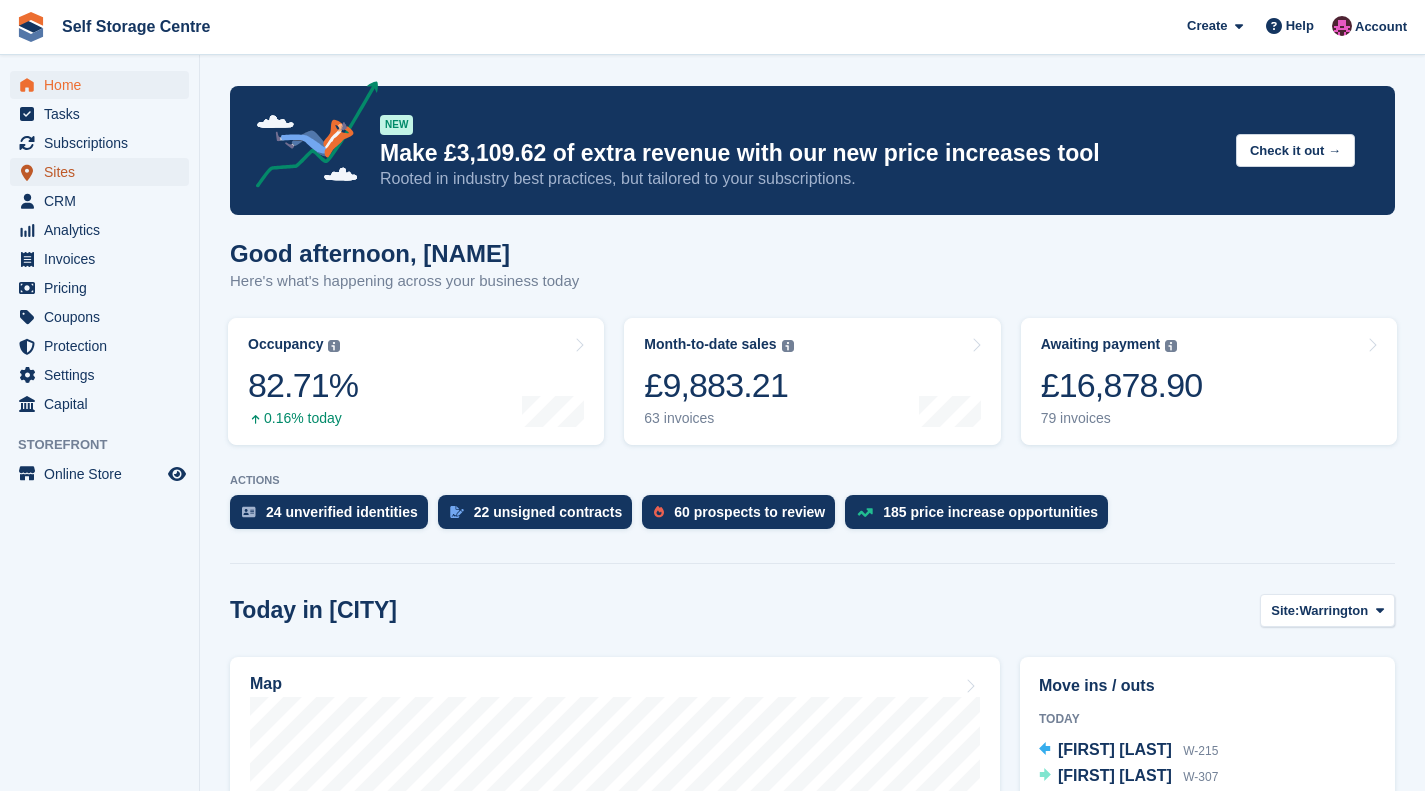 click on "Sites" at bounding box center [104, 172] 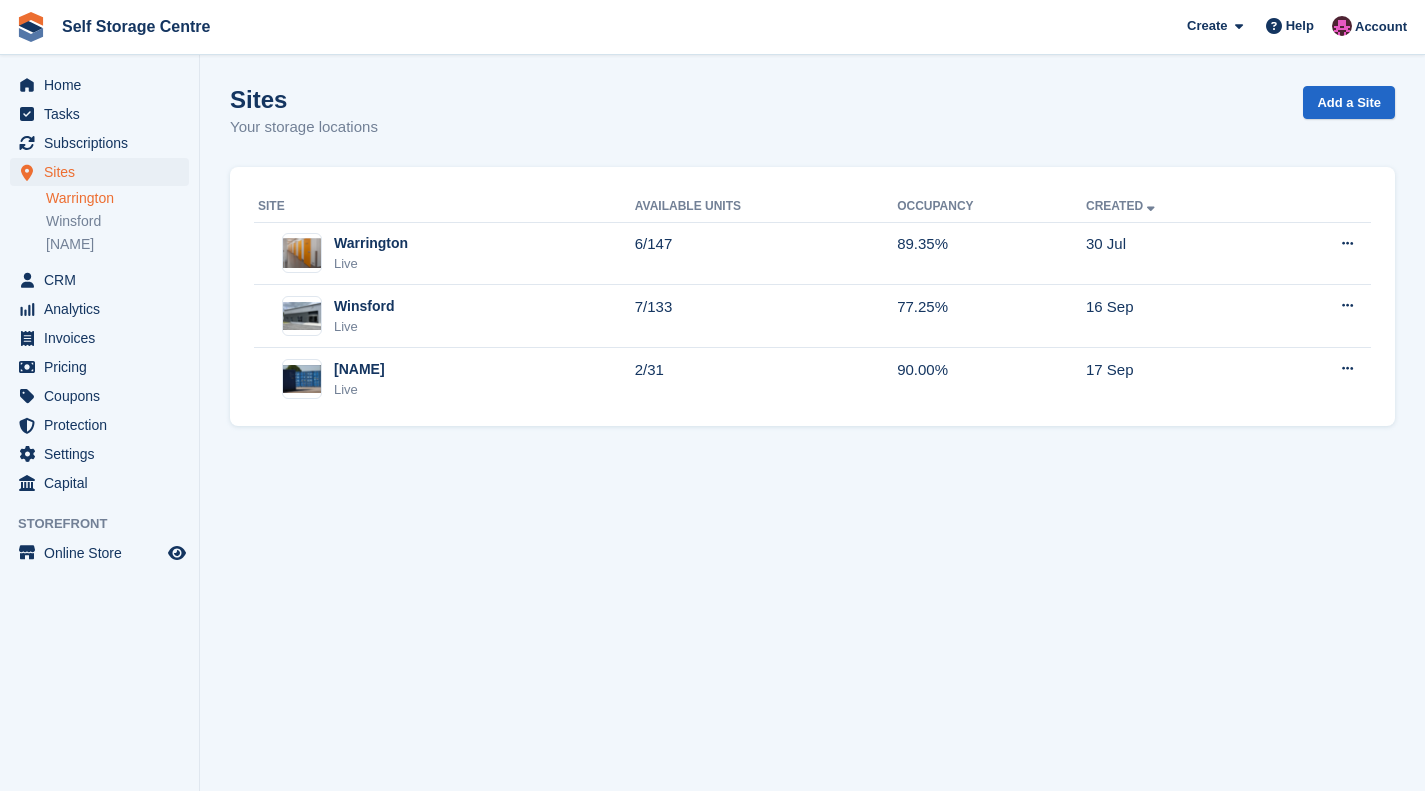 scroll, scrollTop: 0, scrollLeft: 0, axis: both 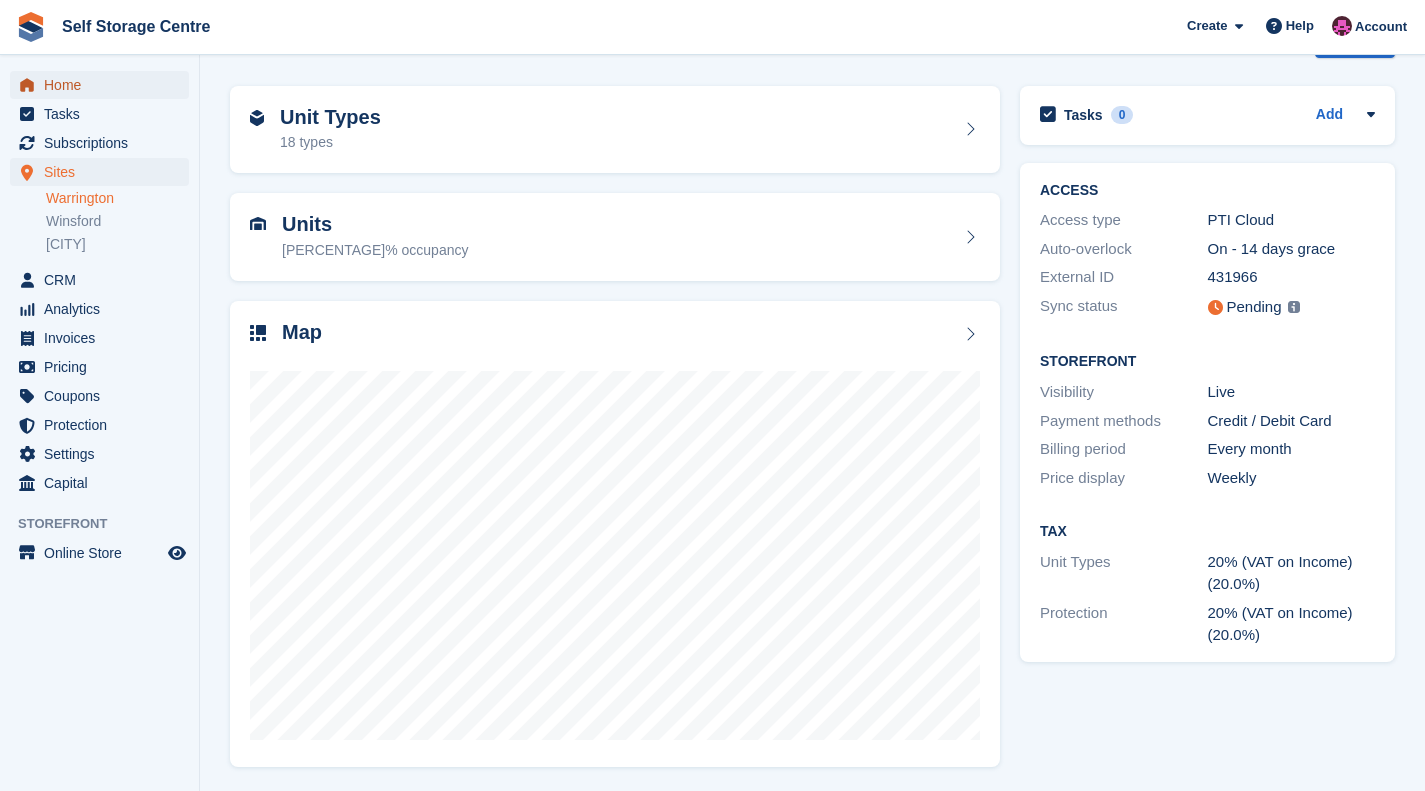 click on "Home" at bounding box center (104, 85) 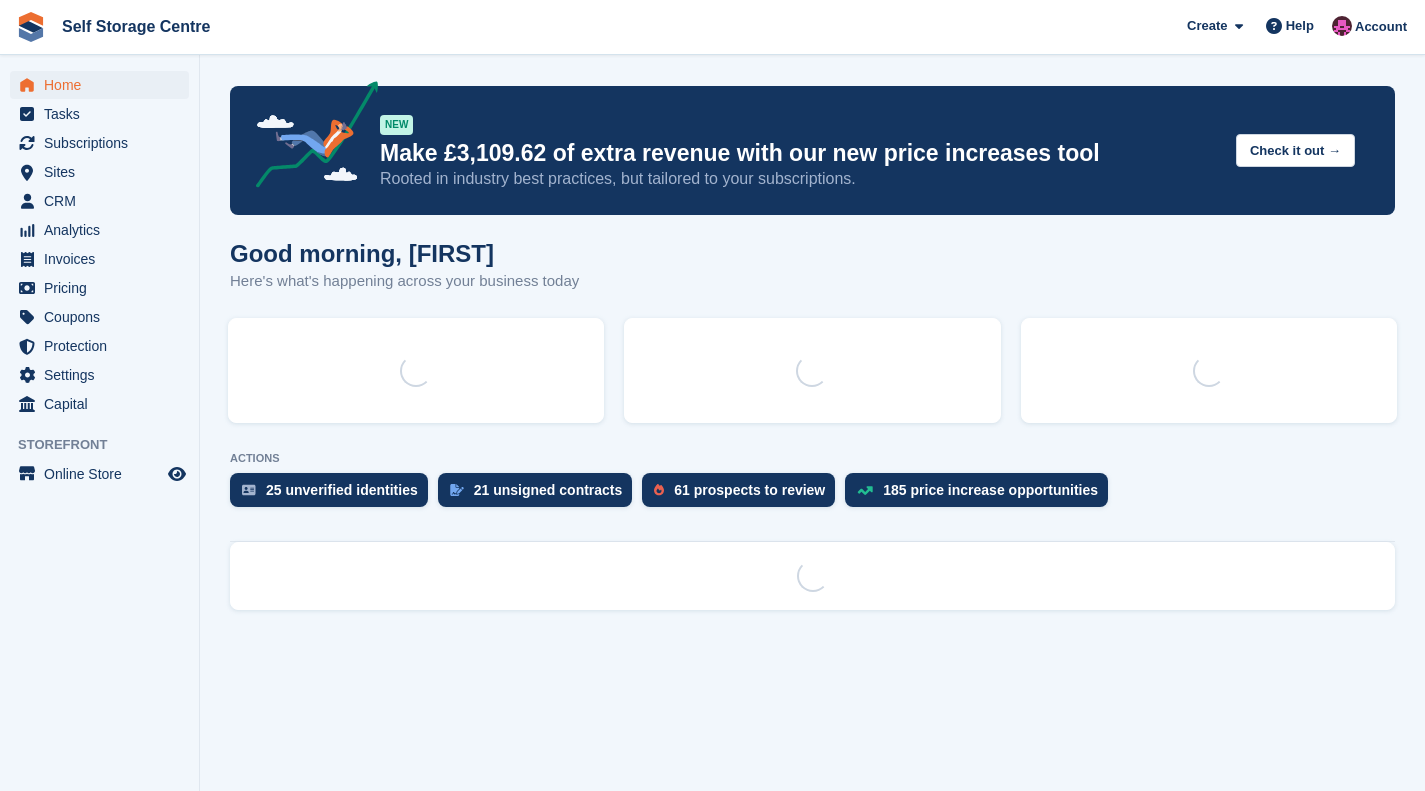 scroll, scrollTop: 0, scrollLeft: 0, axis: both 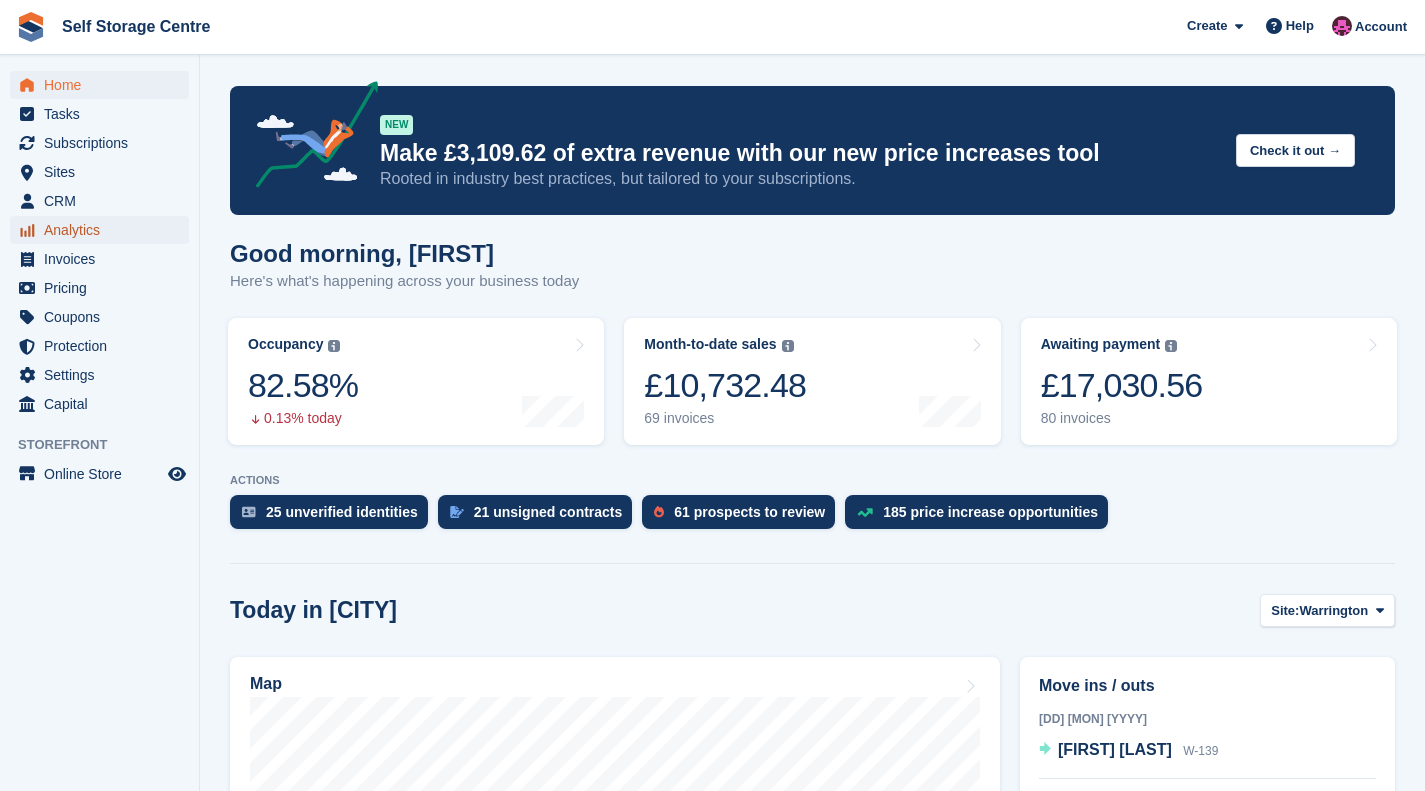 click on "Analytics" at bounding box center [104, 230] 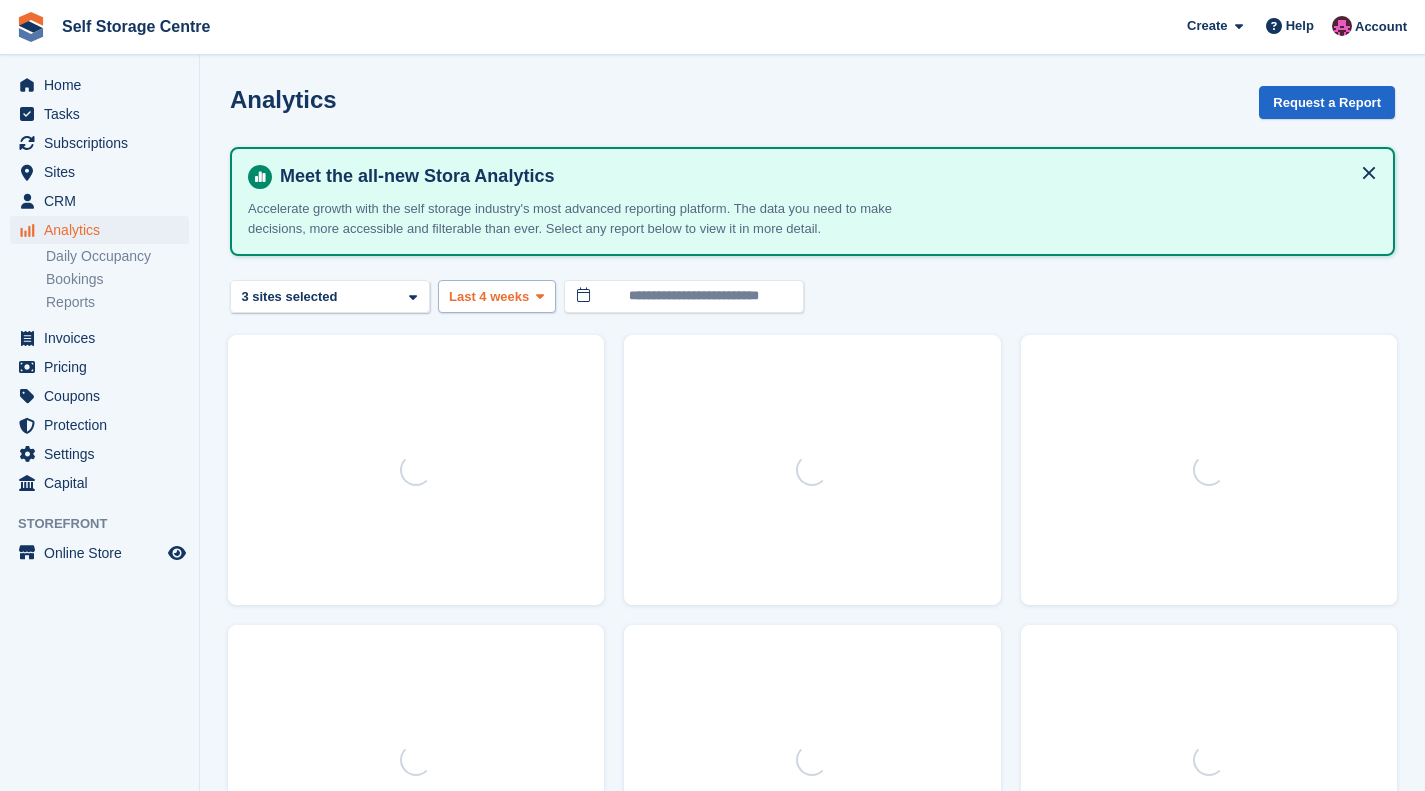 scroll, scrollTop: 0, scrollLeft: 0, axis: both 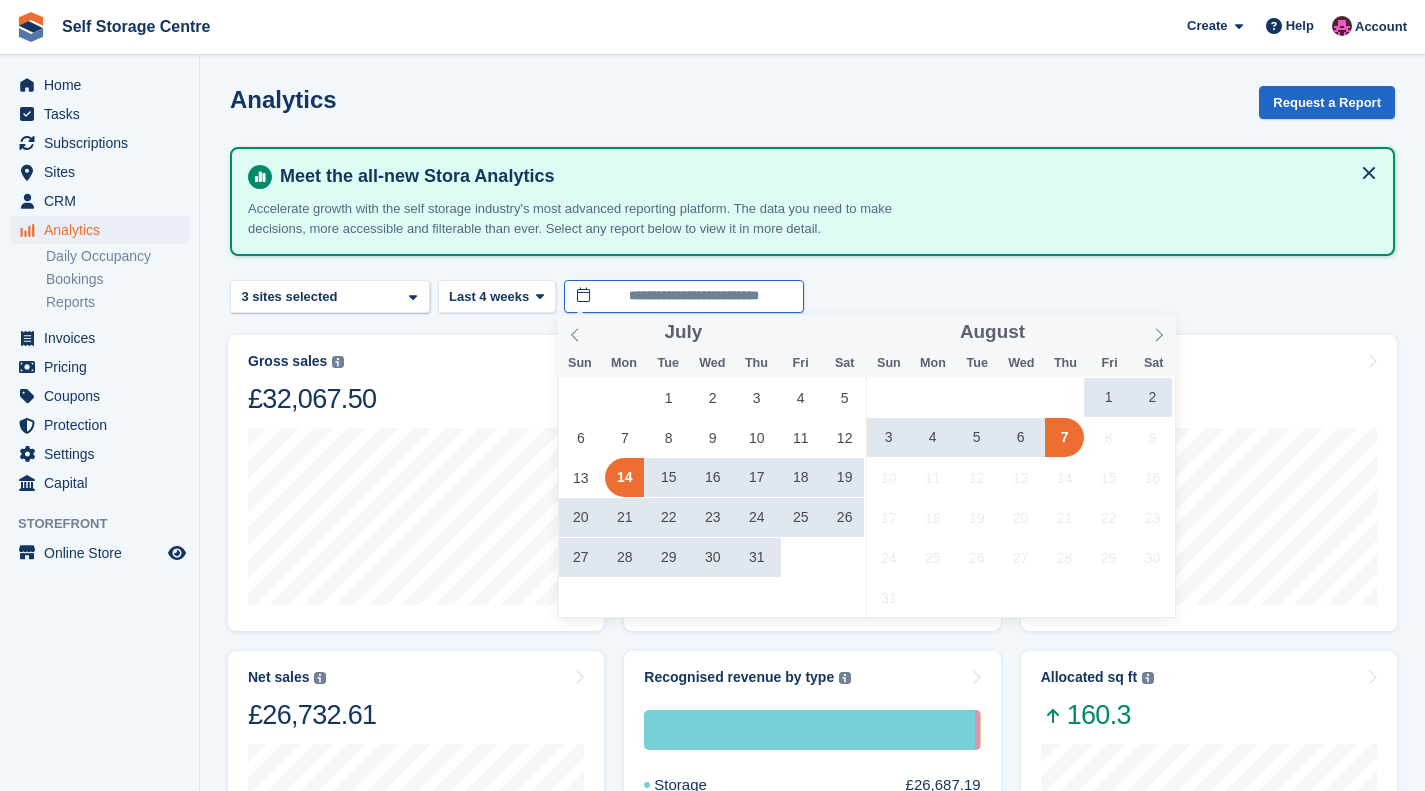 click on "**********" at bounding box center (684, 296) 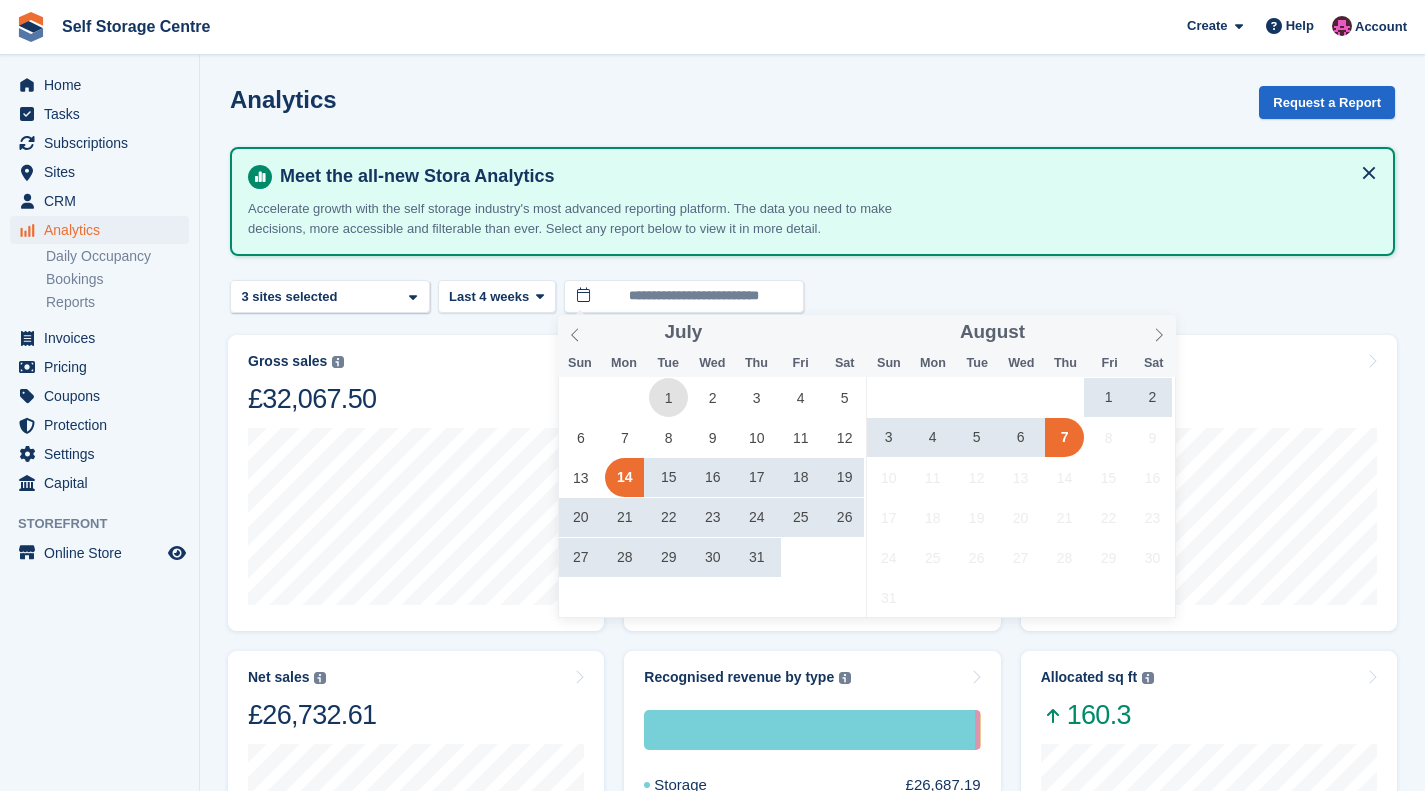 click on "1" at bounding box center (668, 397) 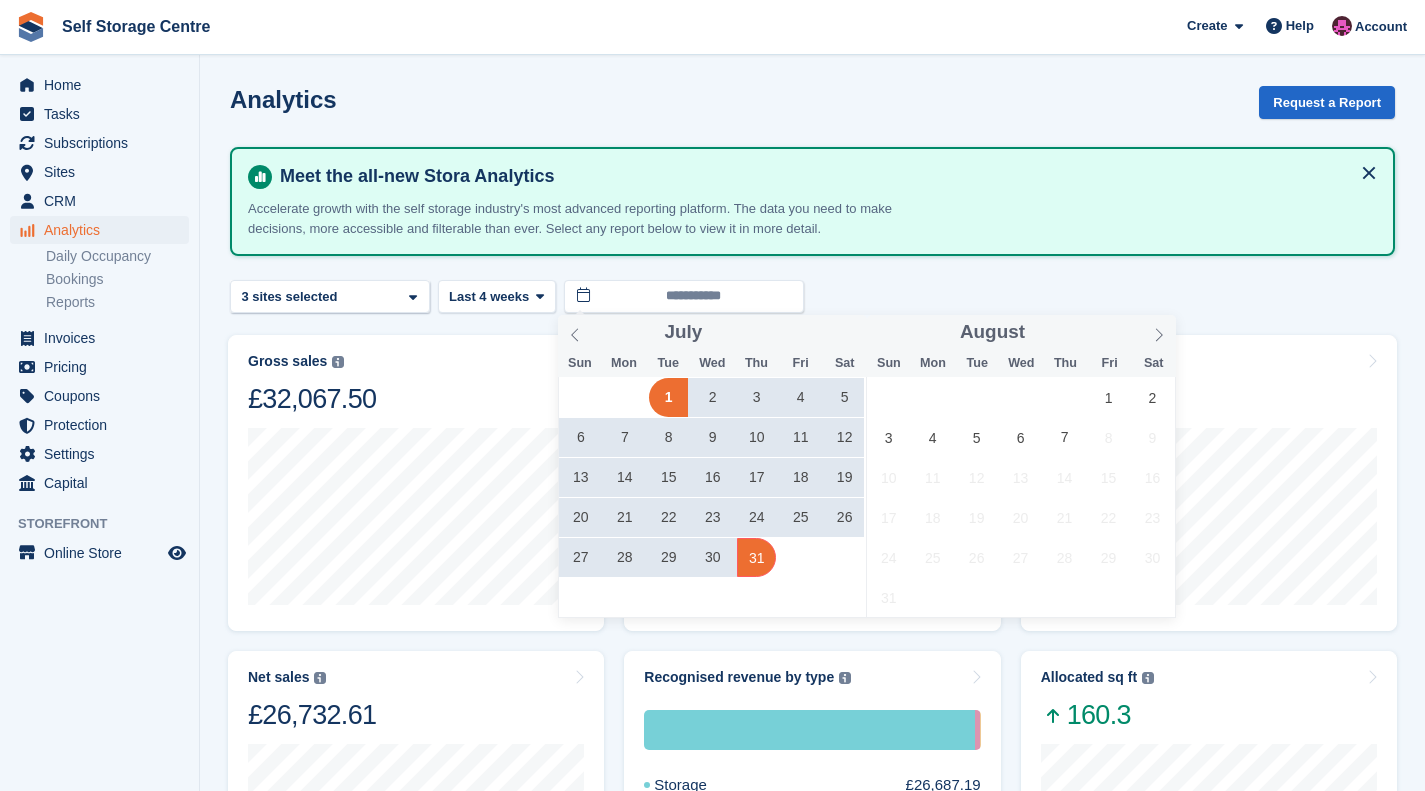 click on "31" at bounding box center [756, 557] 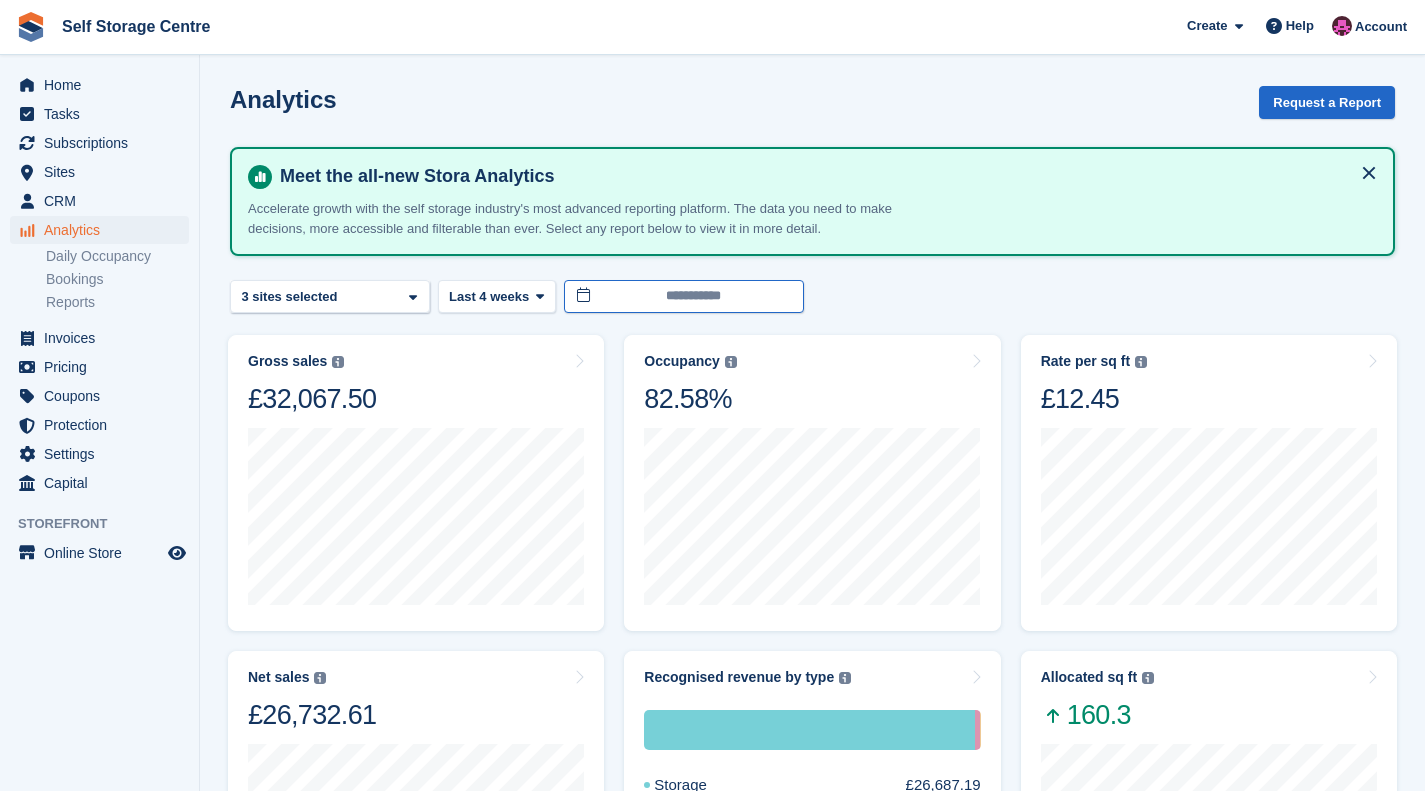 type on "**********" 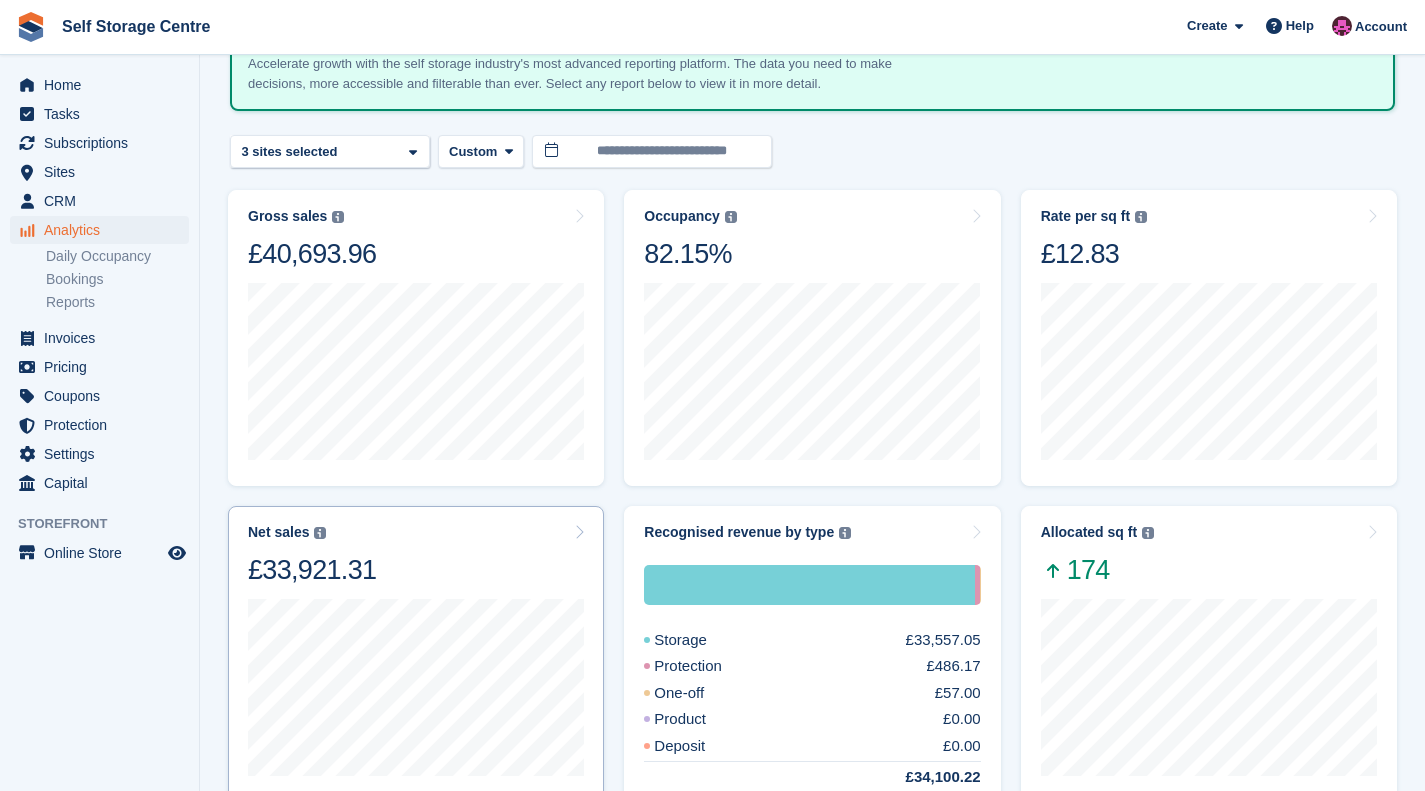 scroll, scrollTop: 66, scrollLeft: 0, axis: vertical 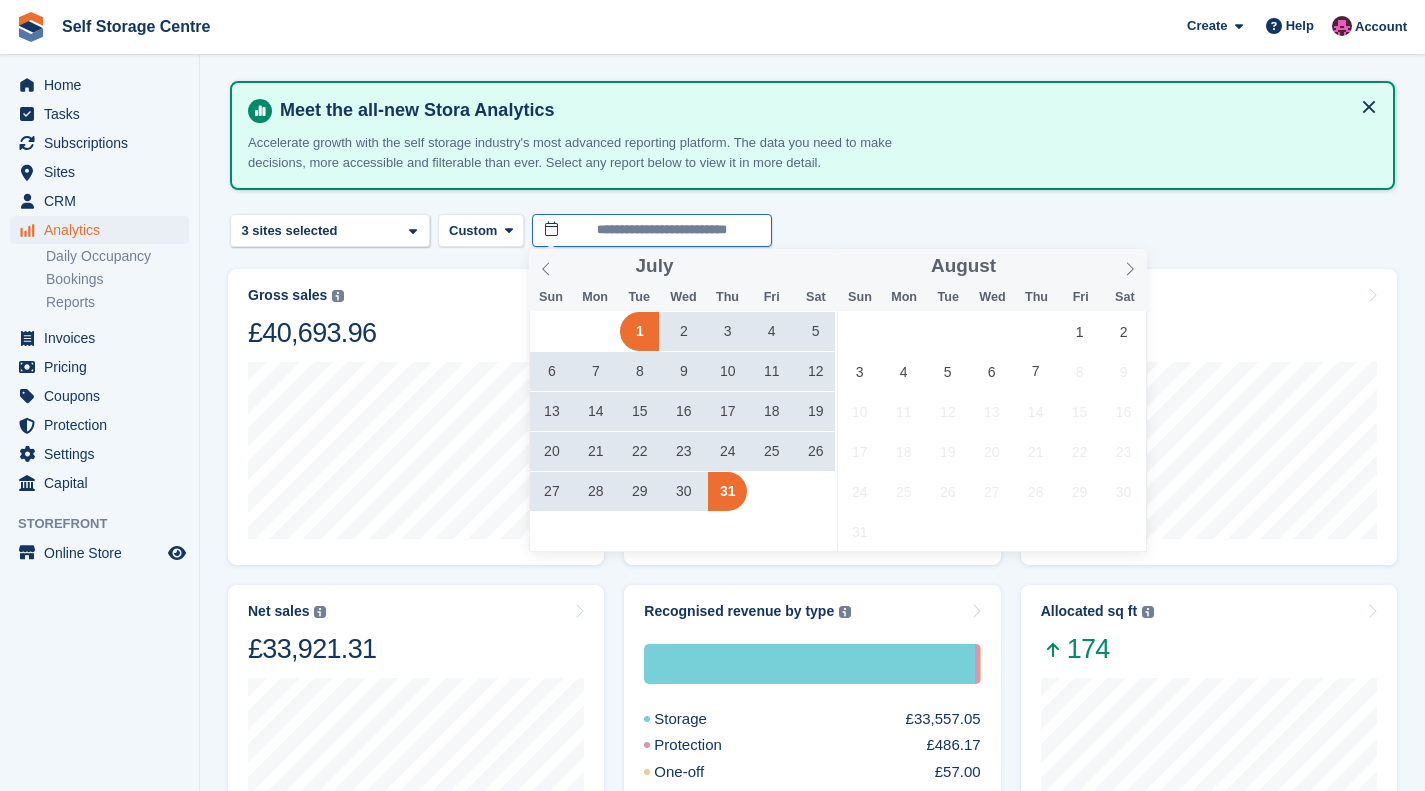 click on "**********" at bounding box center (652, 230) 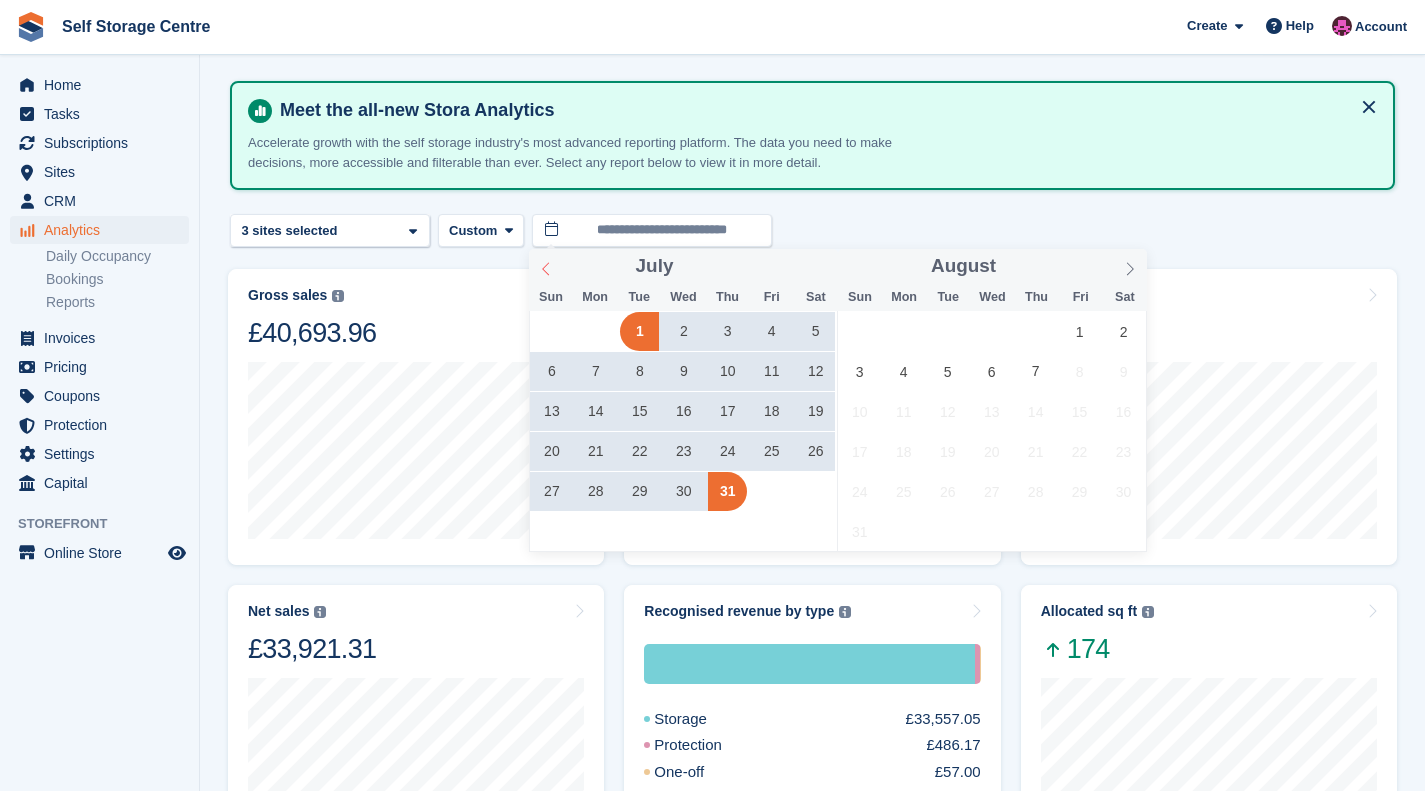 click 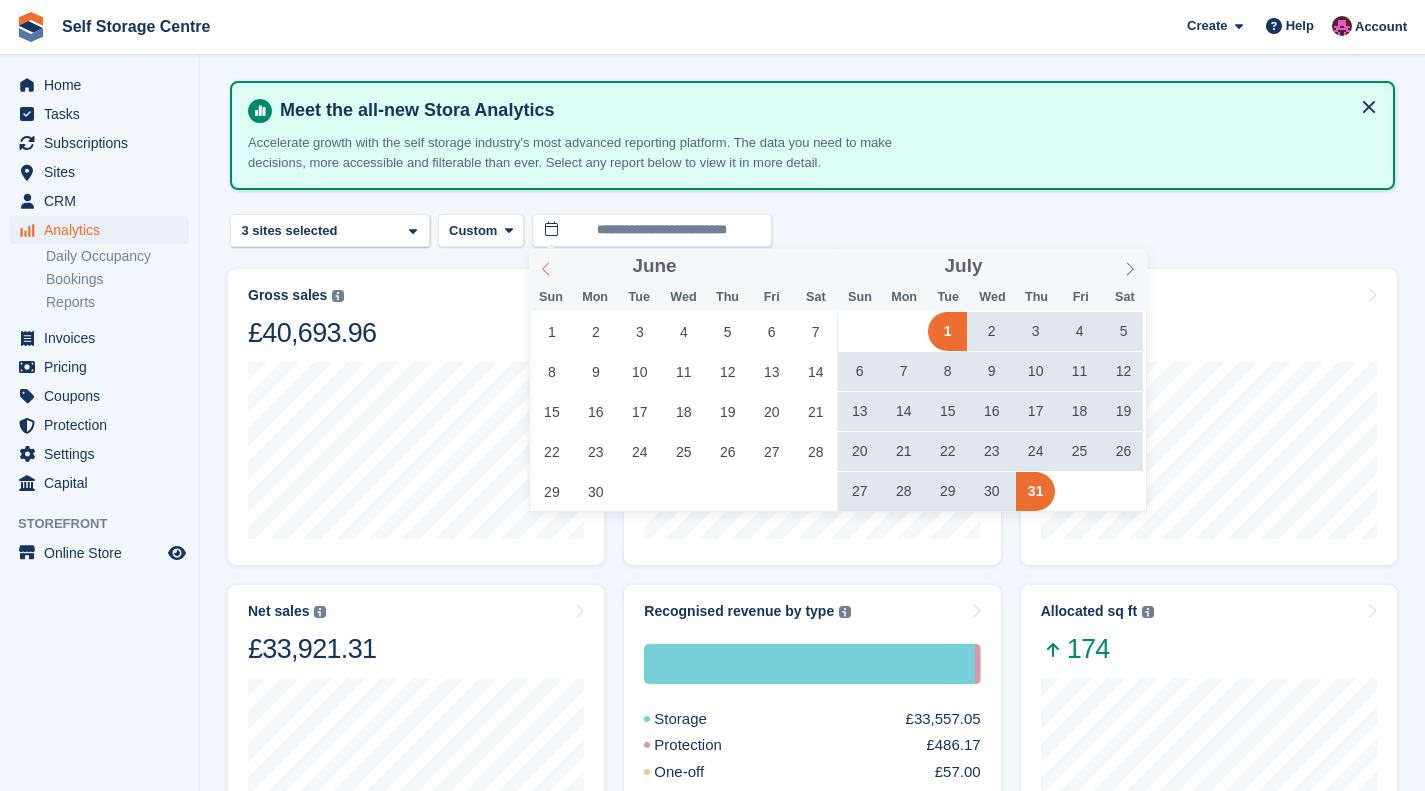 click 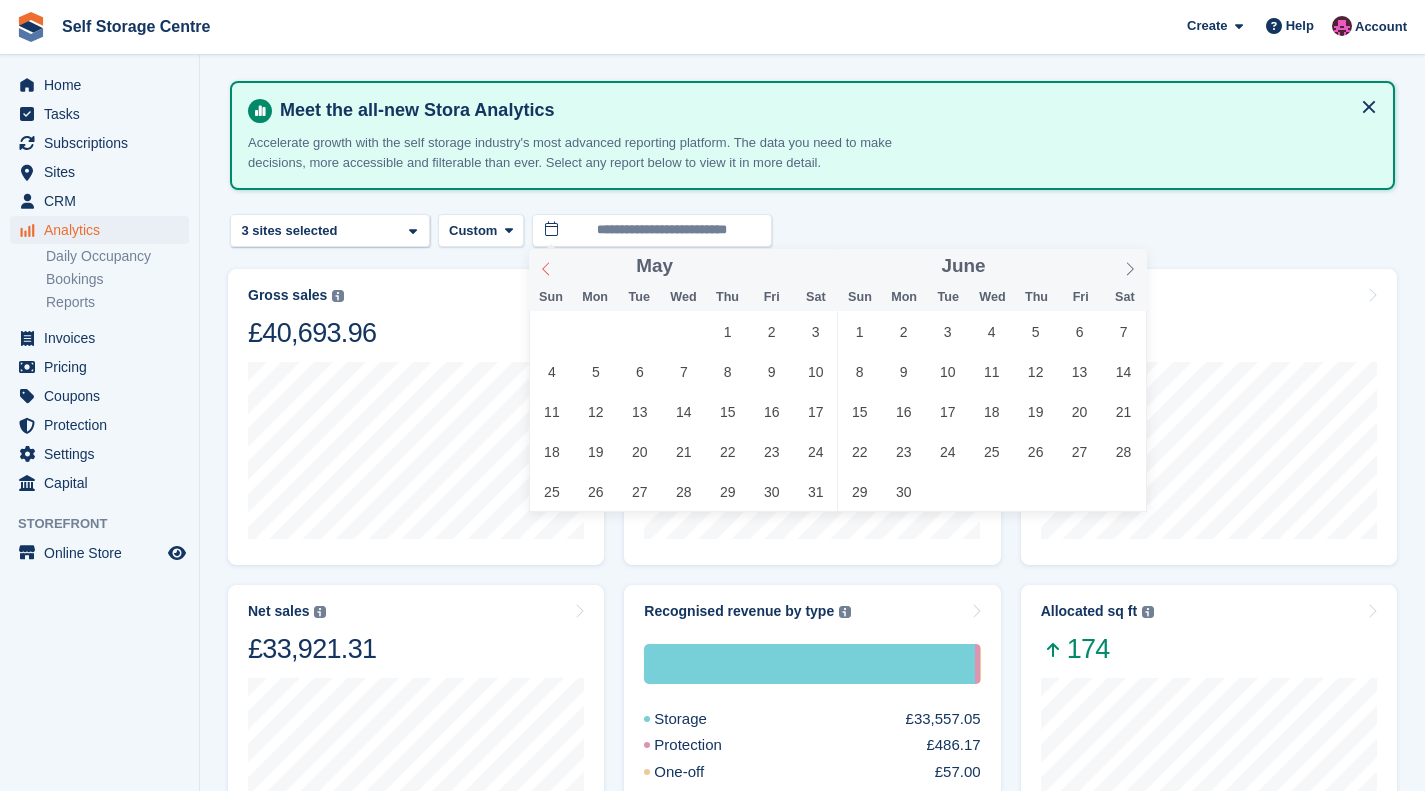 click 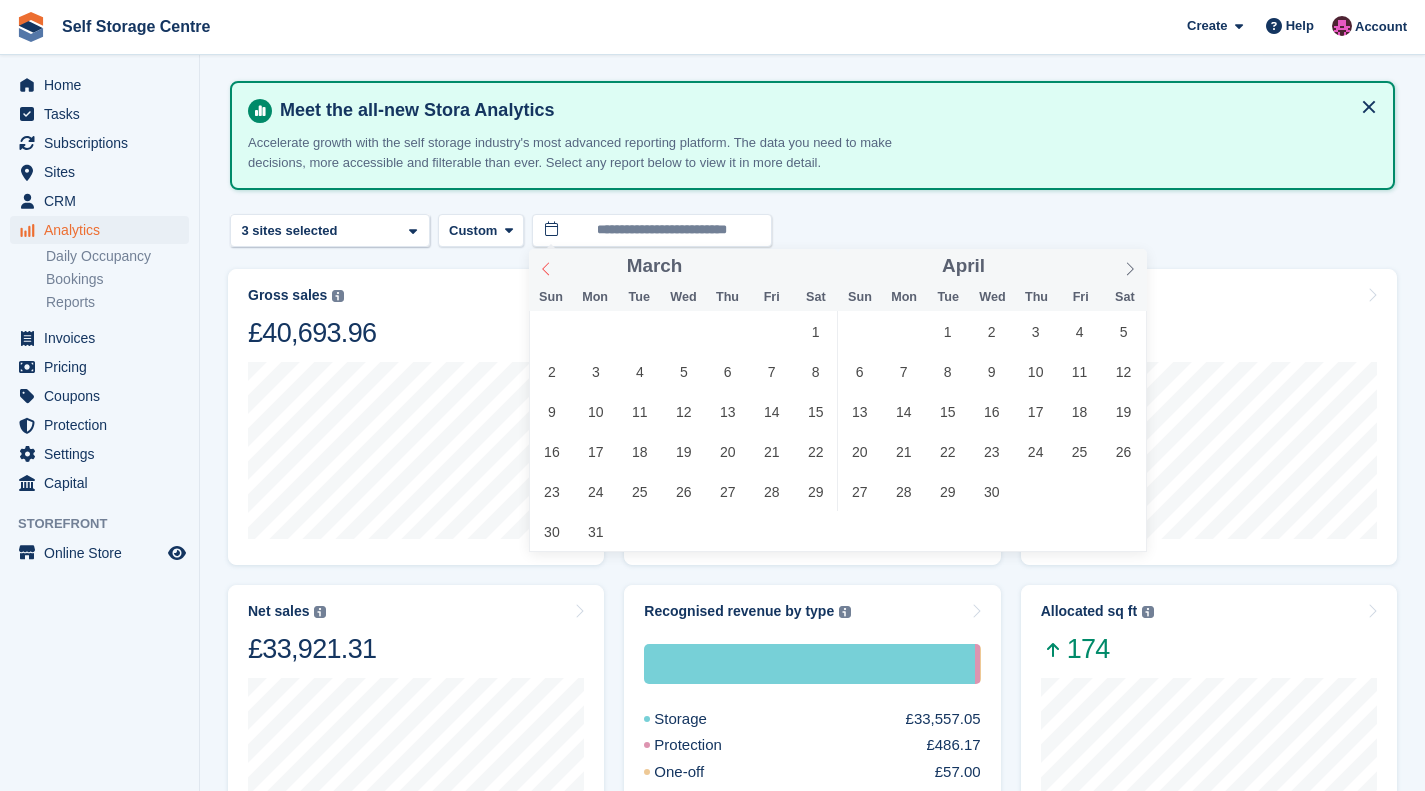 click 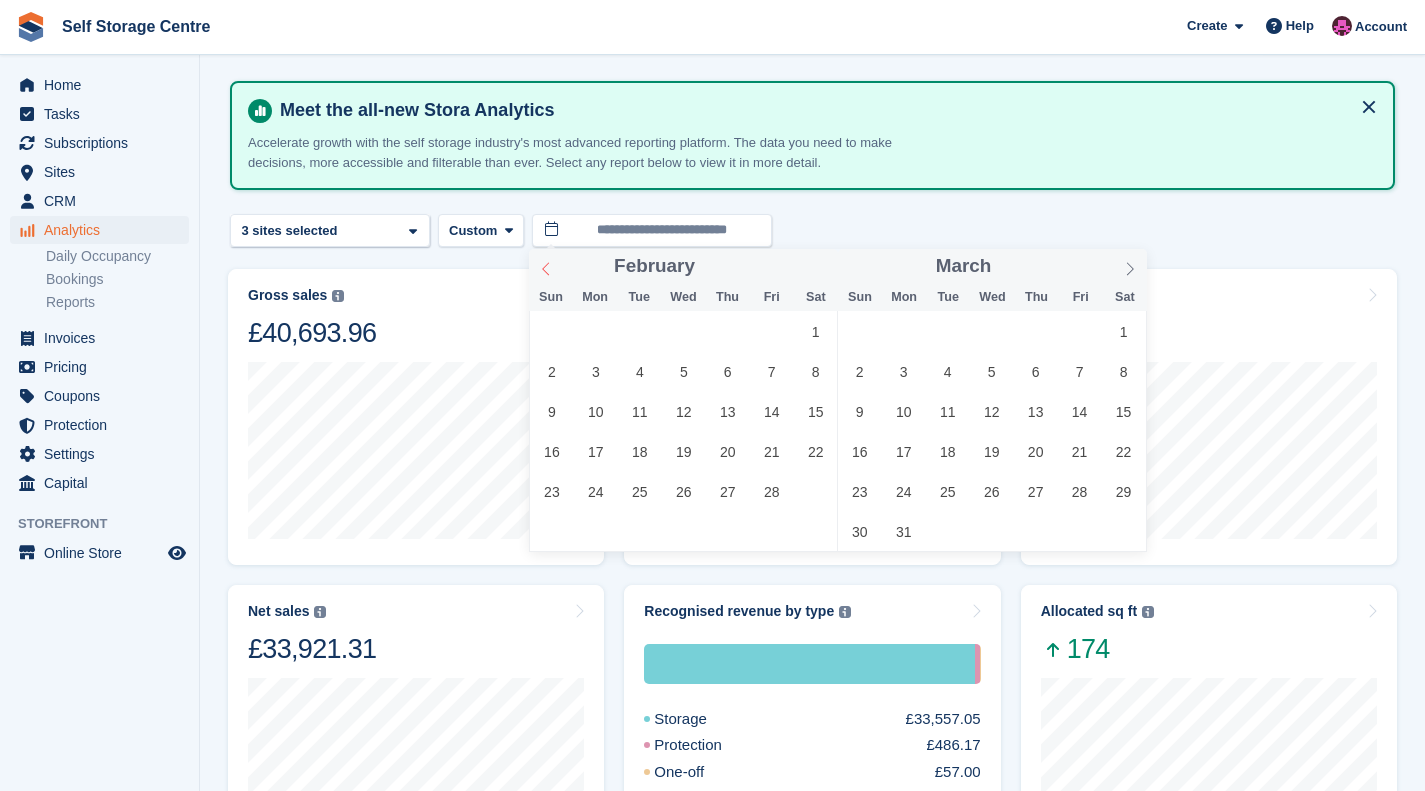 click 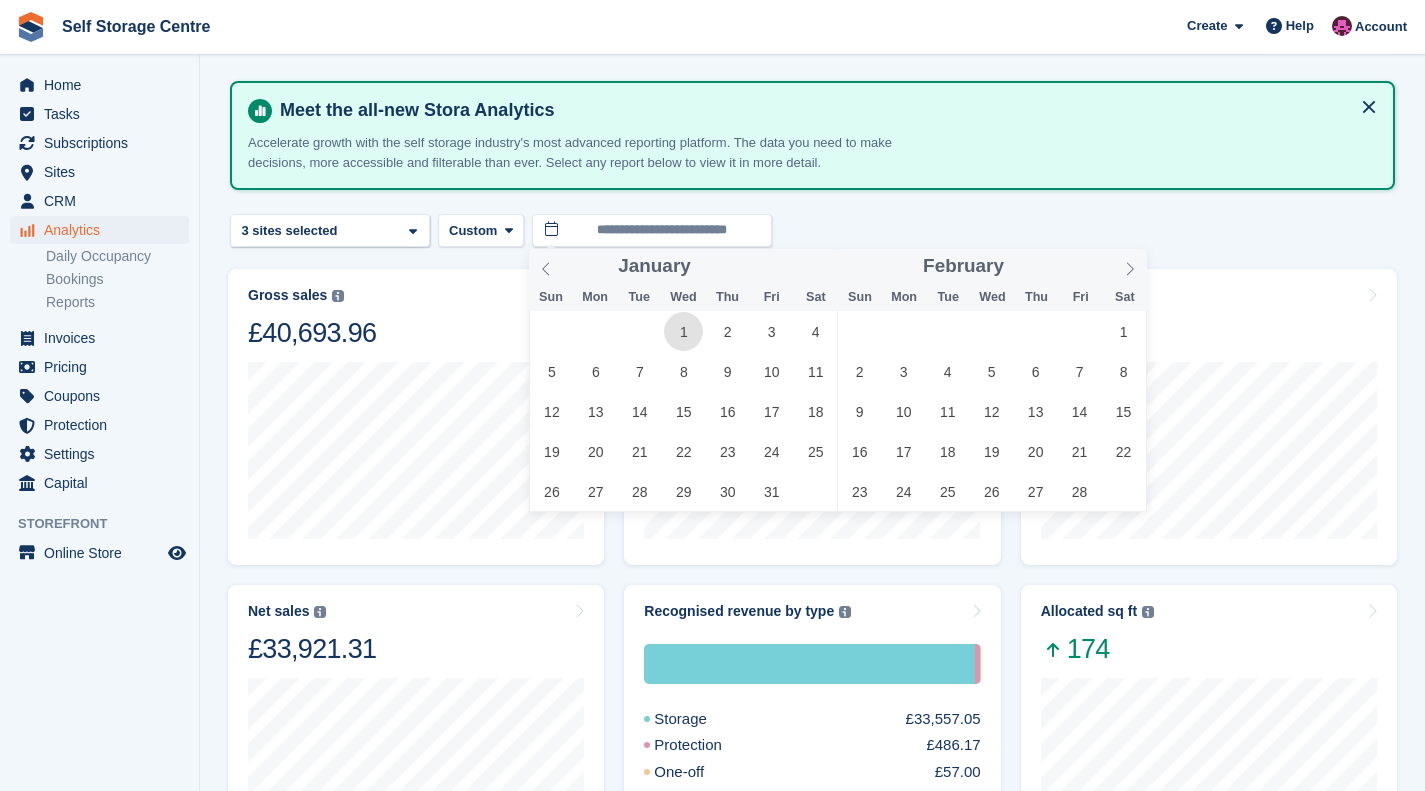 click on "1" at bounding box center [683, 331] 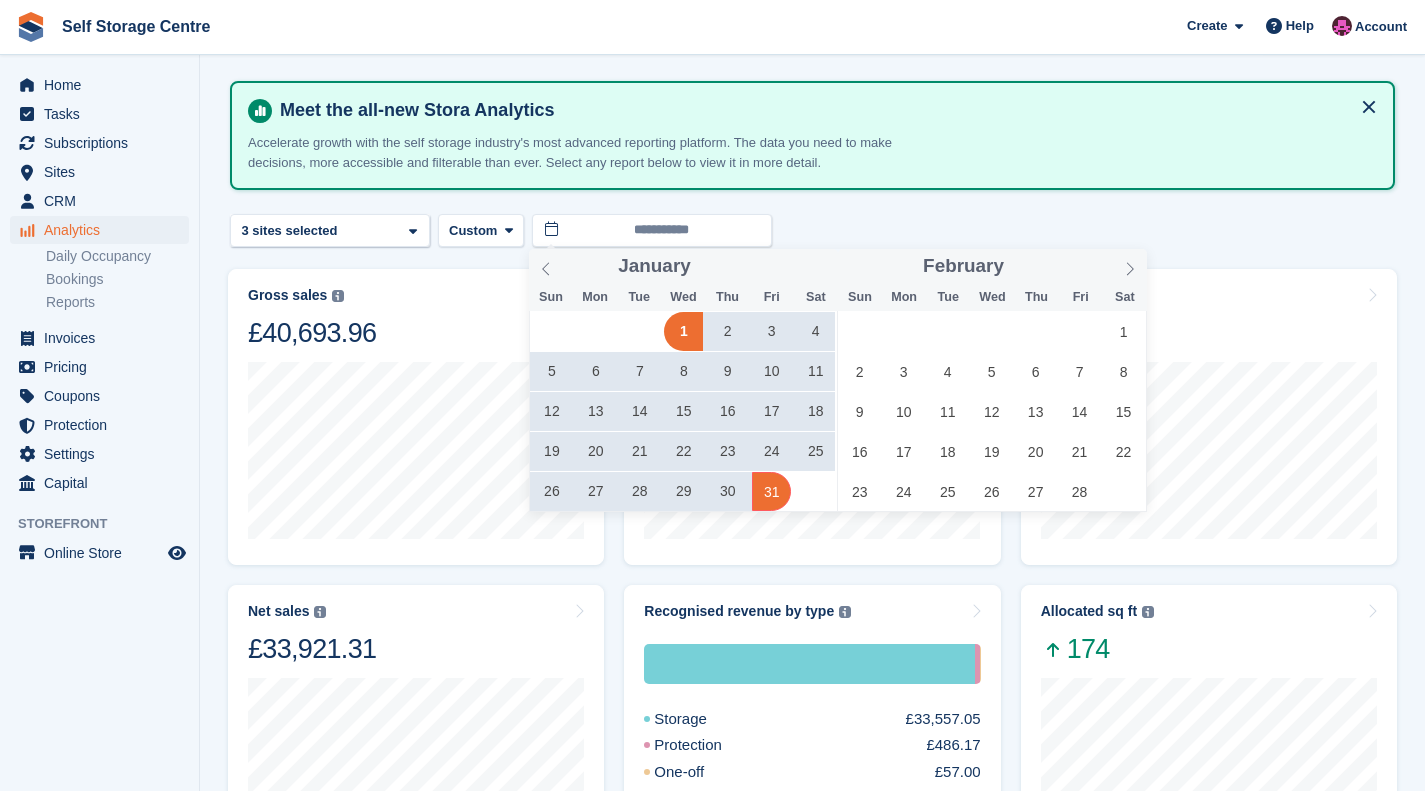 click on "31" at bounding box center (771, 491) 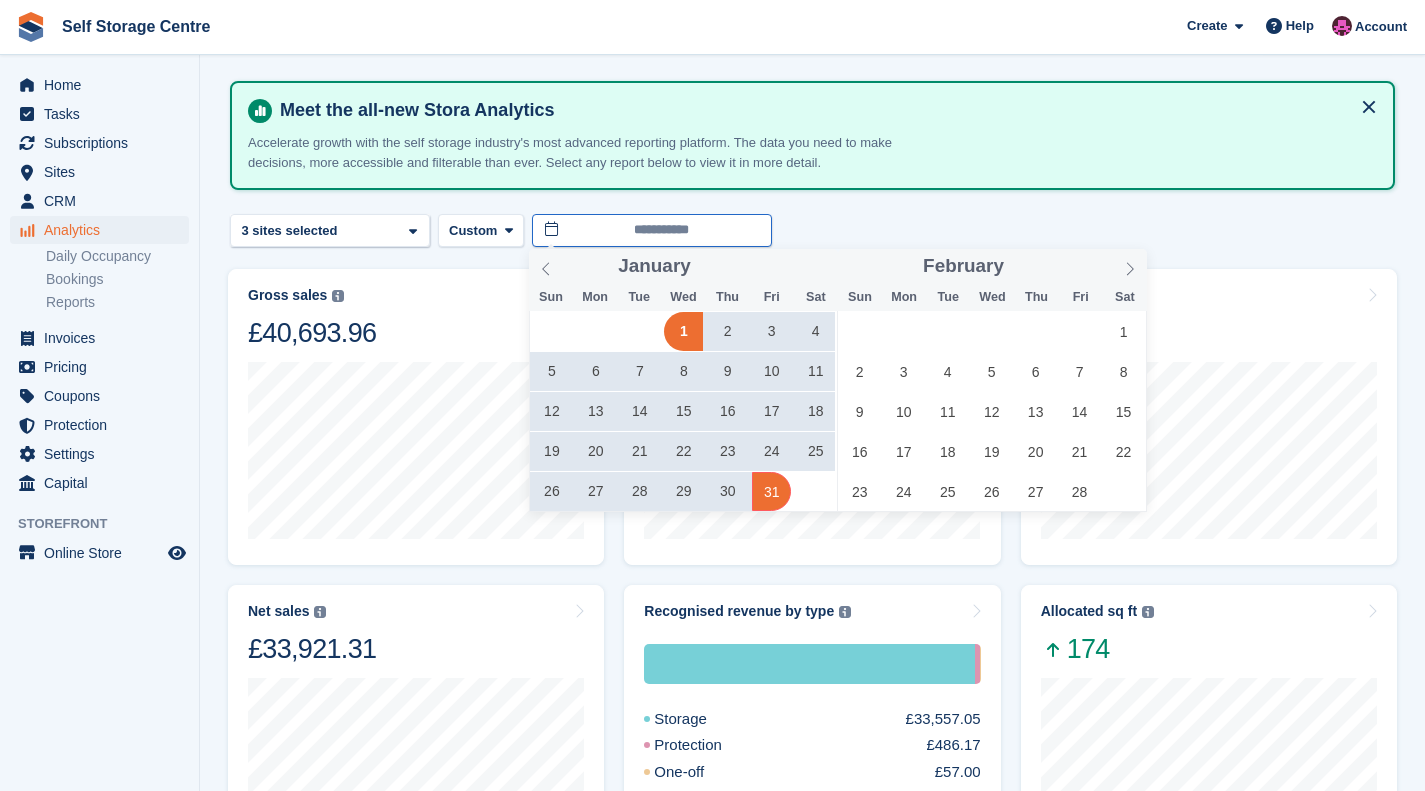 type on "**********" 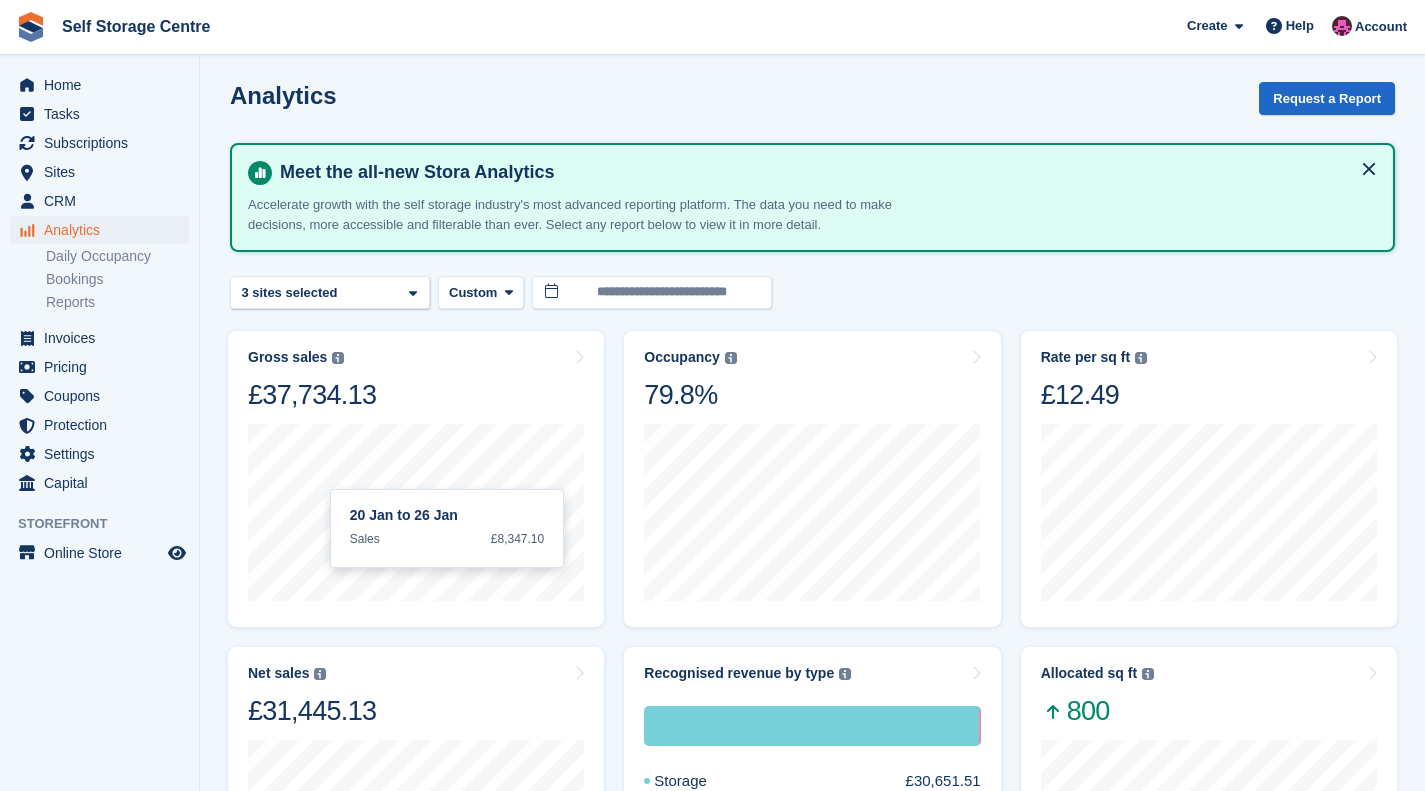 scroll, scrollTop: 0, scrollLeft: 0, axis: both 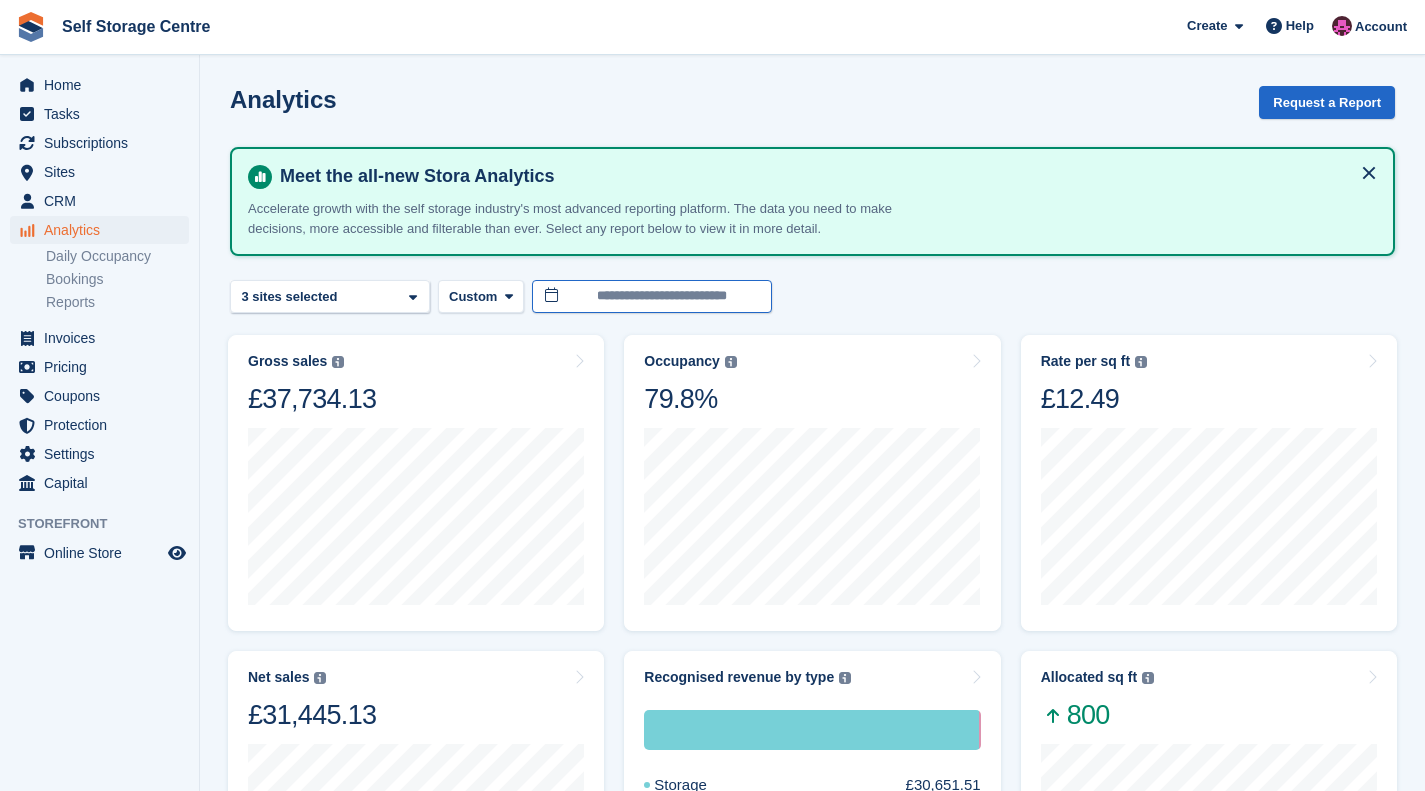 click on "**********" at bounding box center [652, 296] 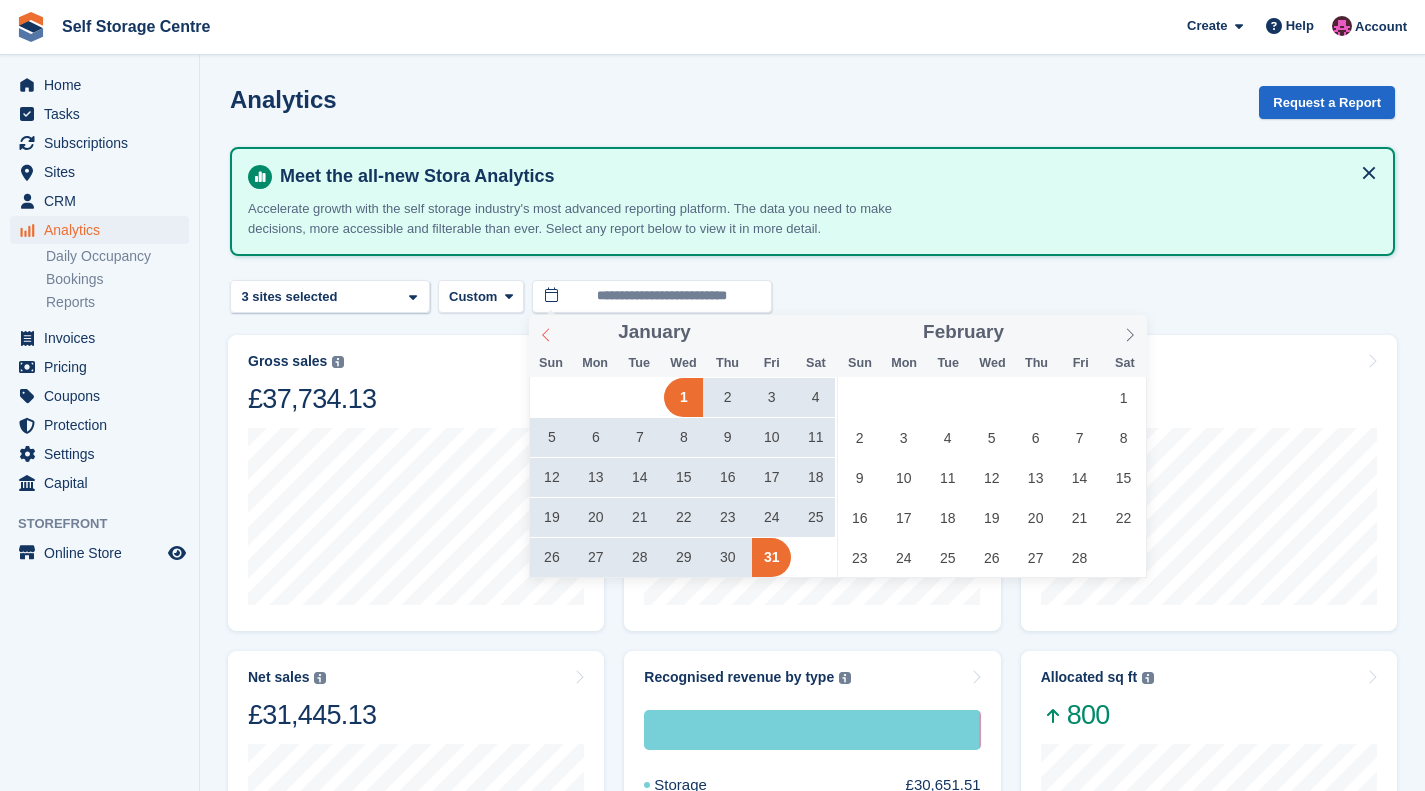 click 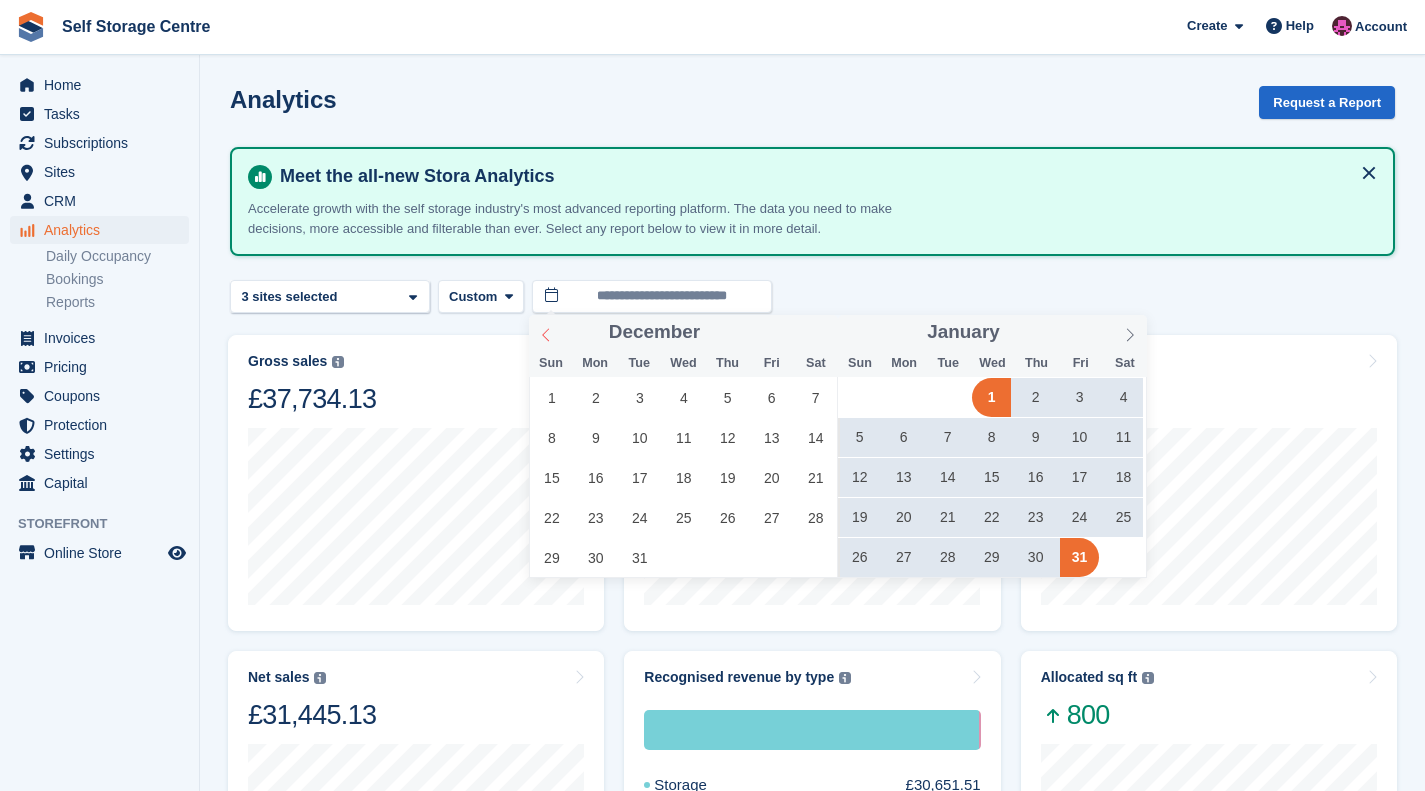click 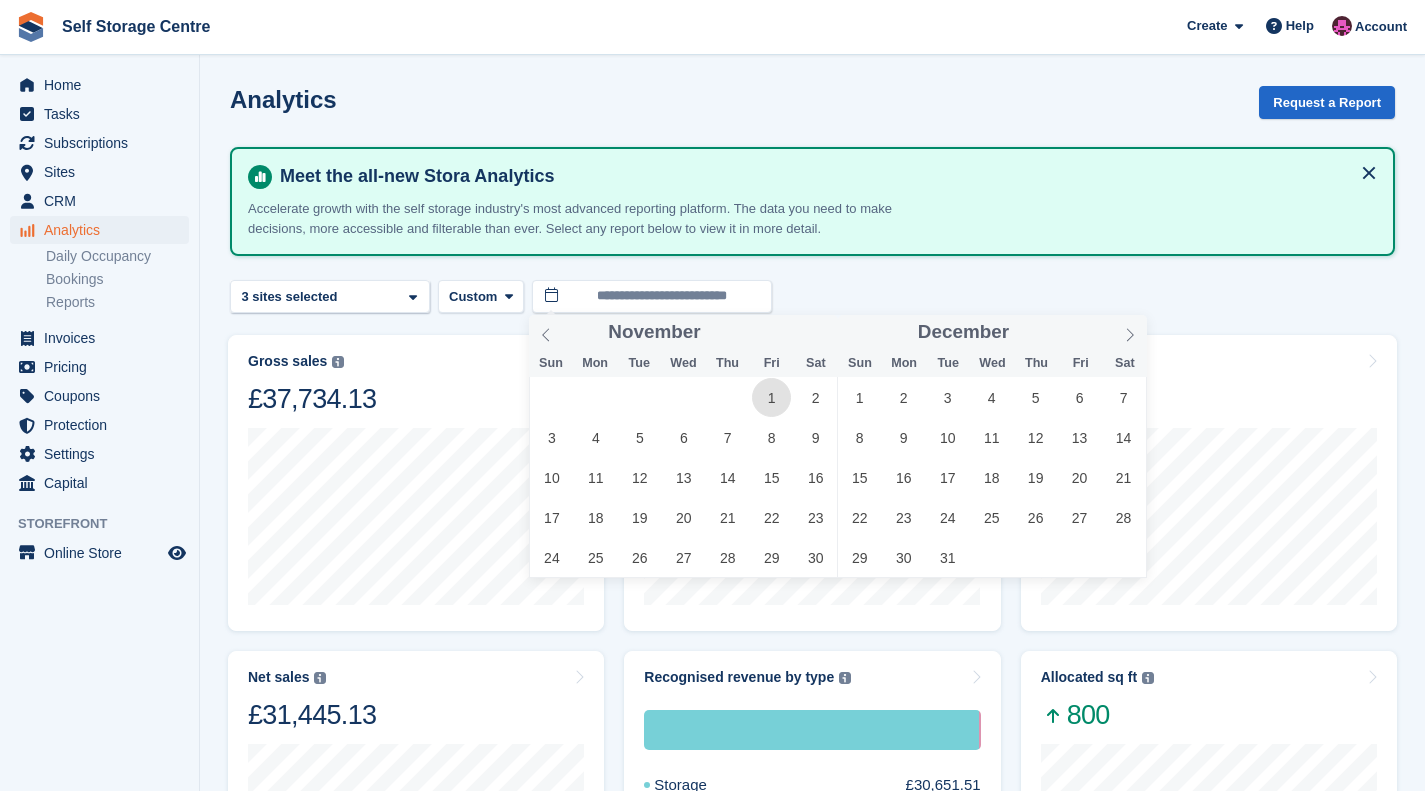click on "1" at bounding box center (771, 397) 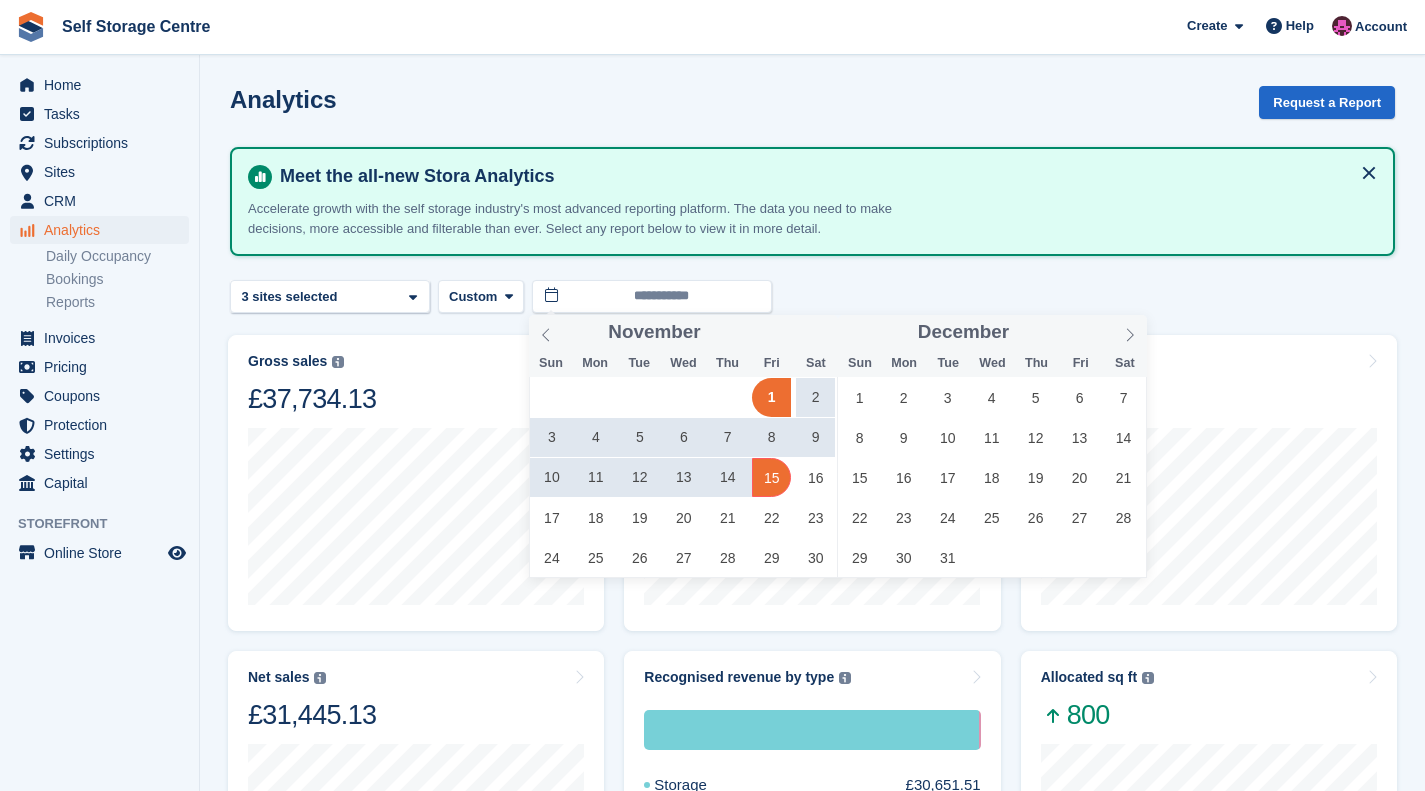 scroll, scrollTop: 133, scrollLeft: 0, axis: vertical 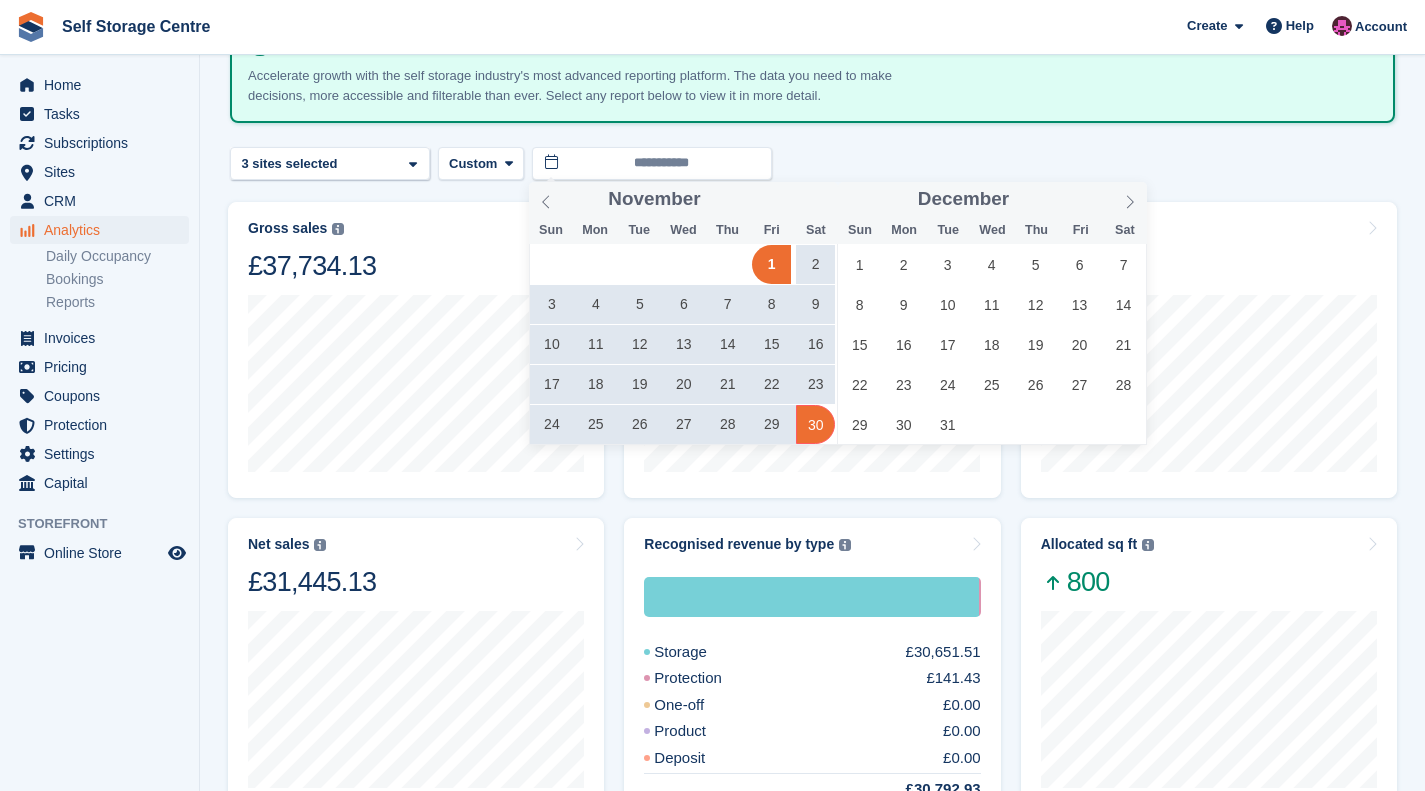 click on "30" at bounding box center (815, 424) 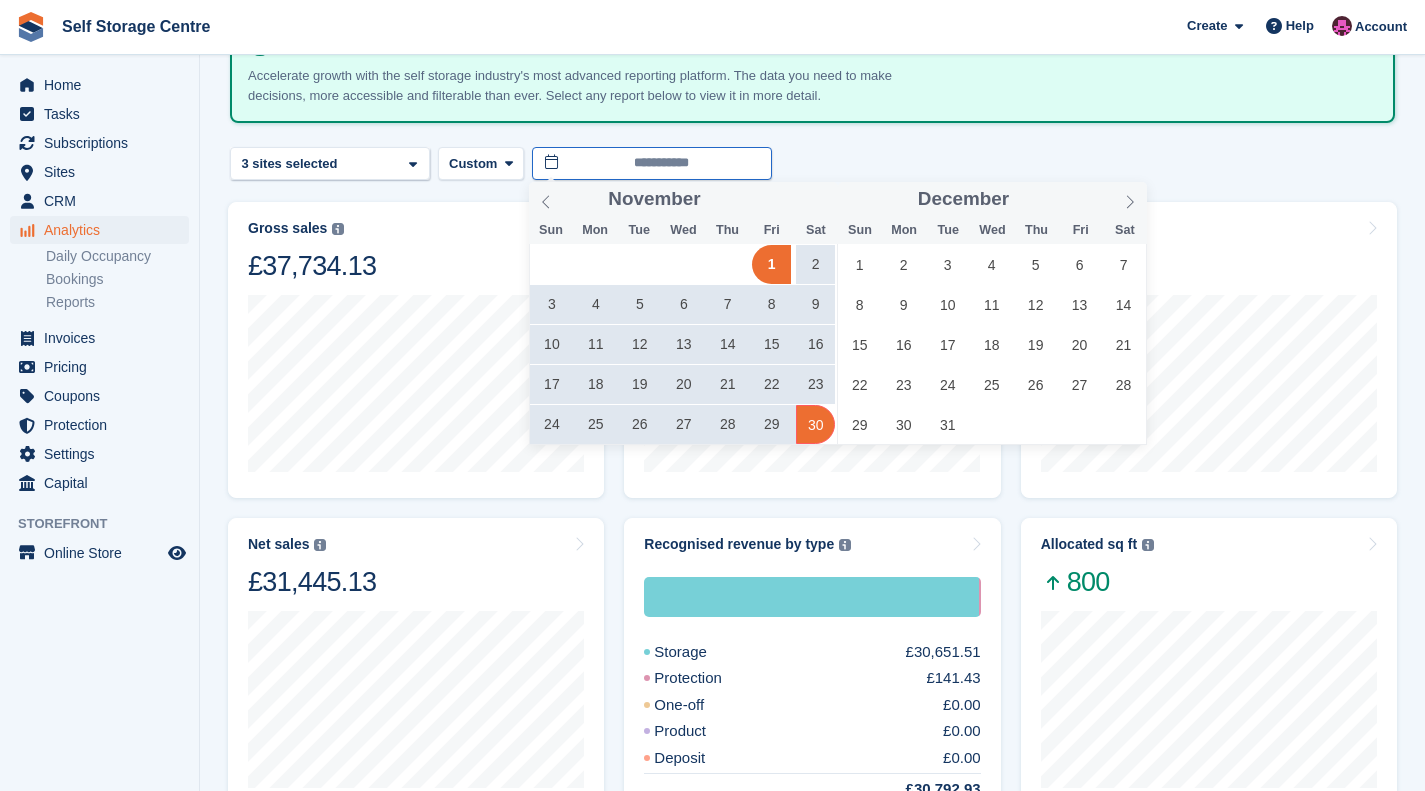 type on "**********" 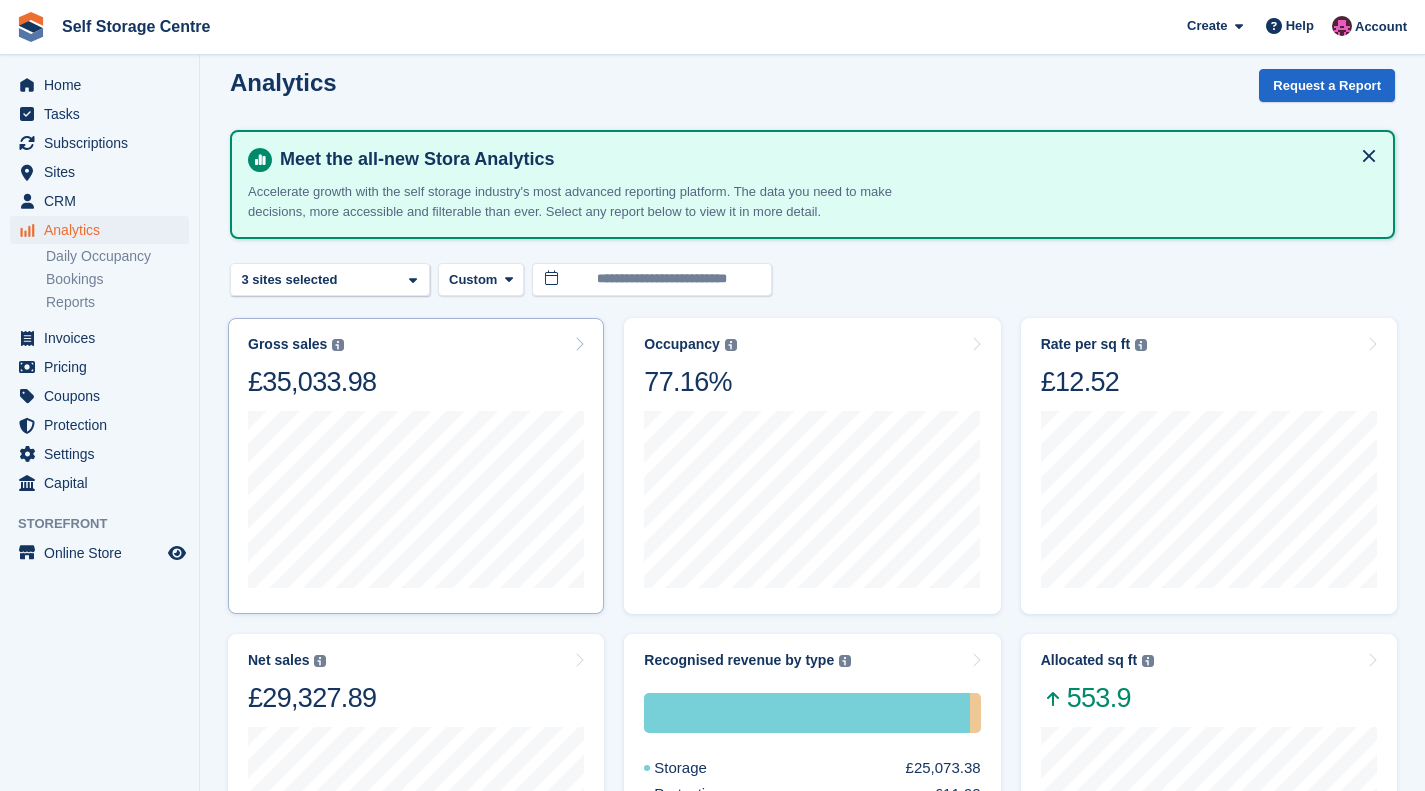 scroll, scrollTop: 0, scrollLeft: 0, axis: both 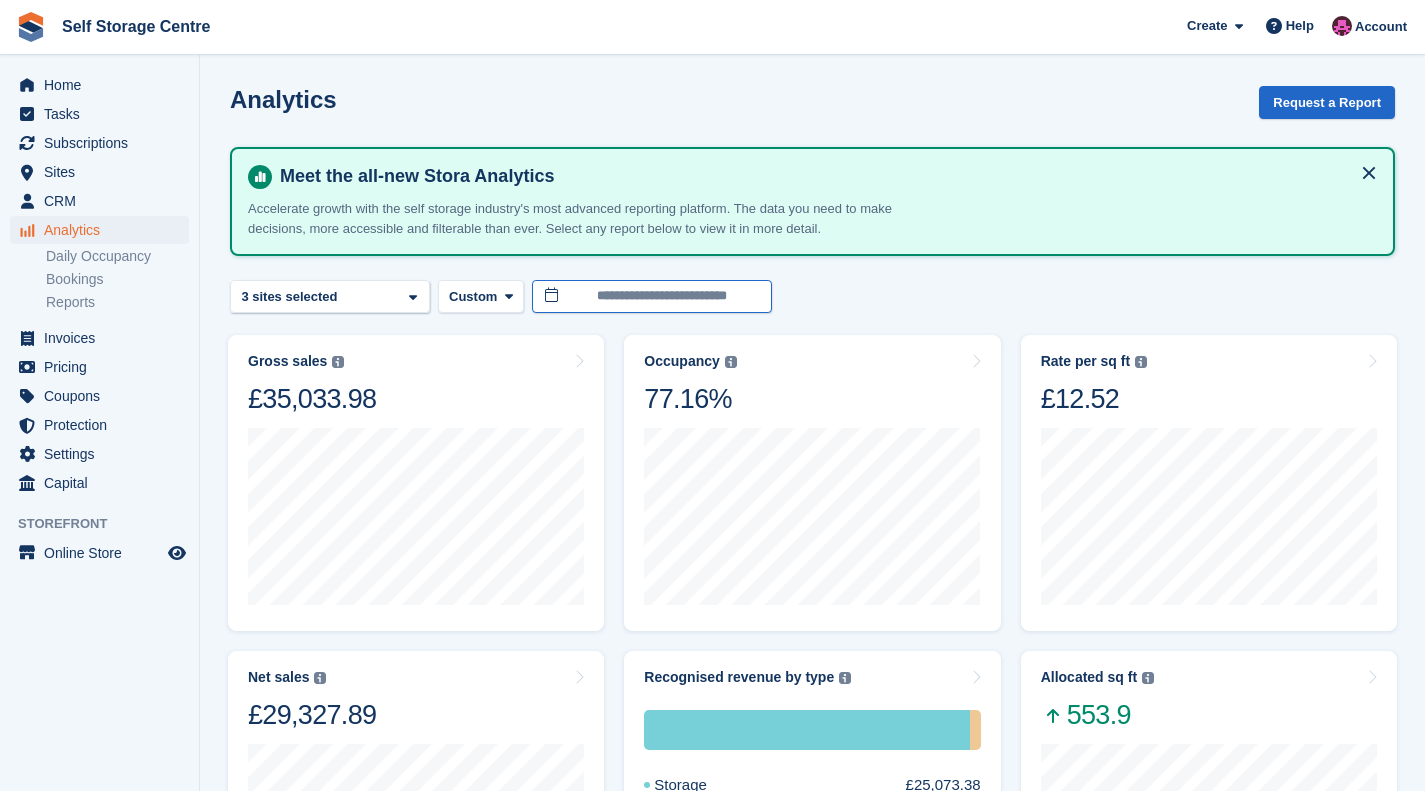 click on "**********" at bounding box center [652, 296] 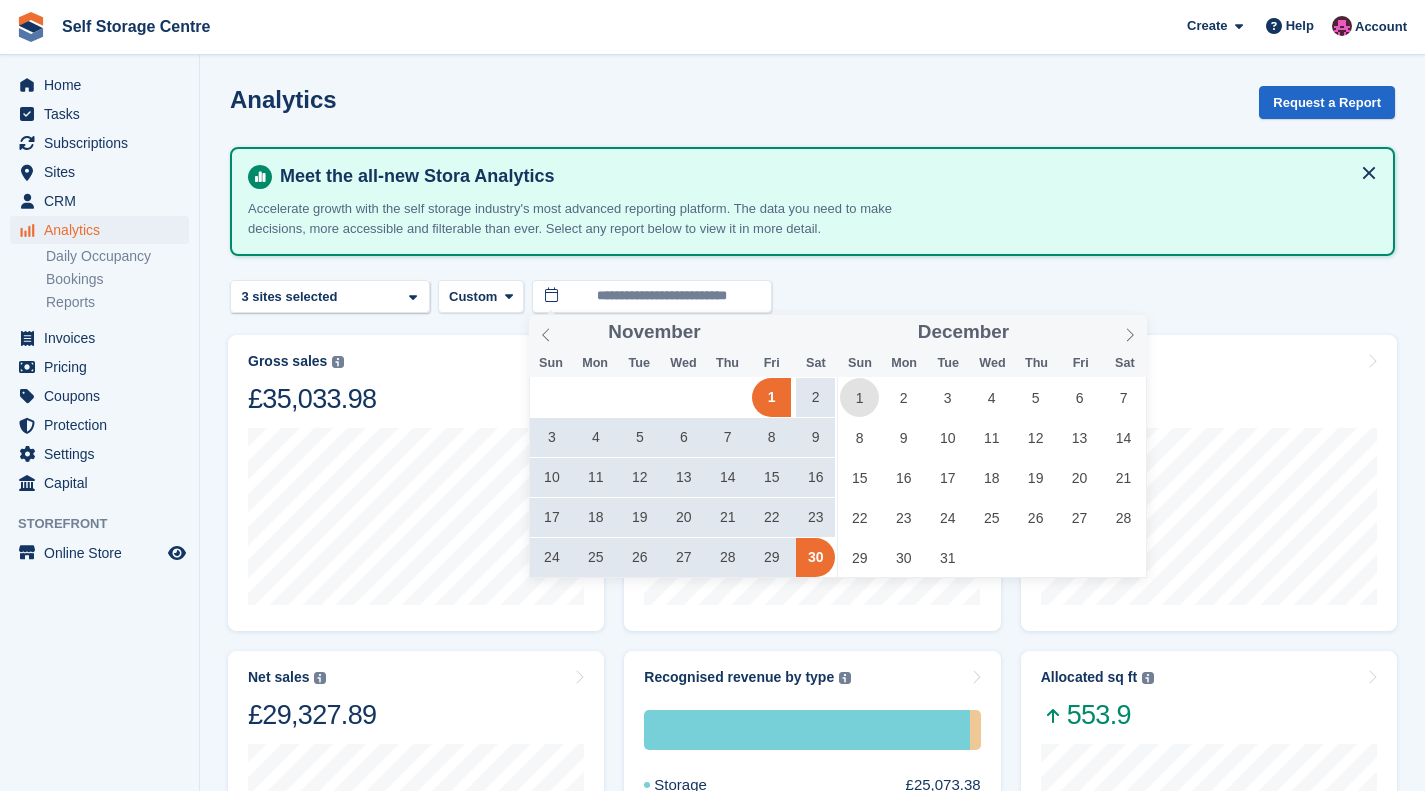 click on "1" at bounding box center [859, 397] 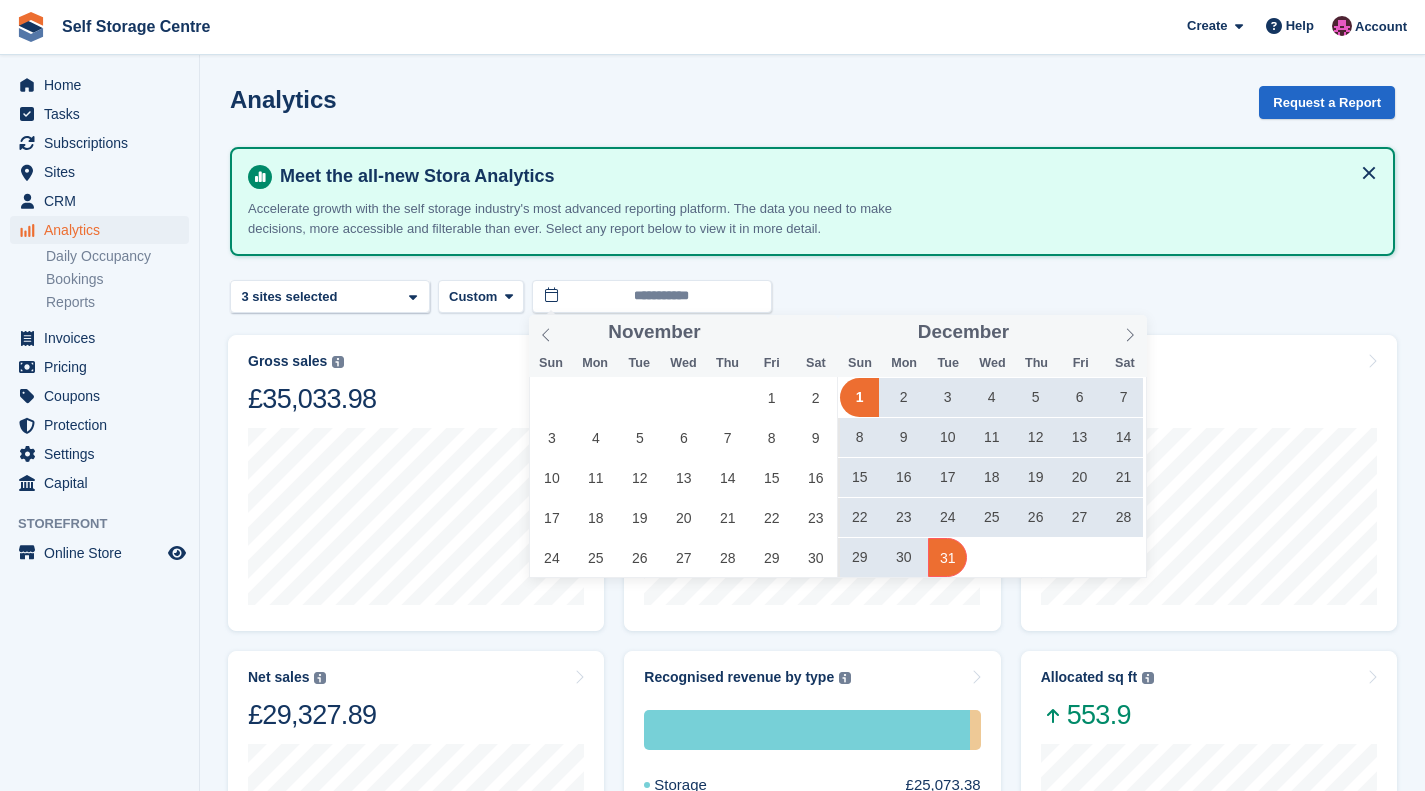 click on "31" at bounding box center (947, 557) 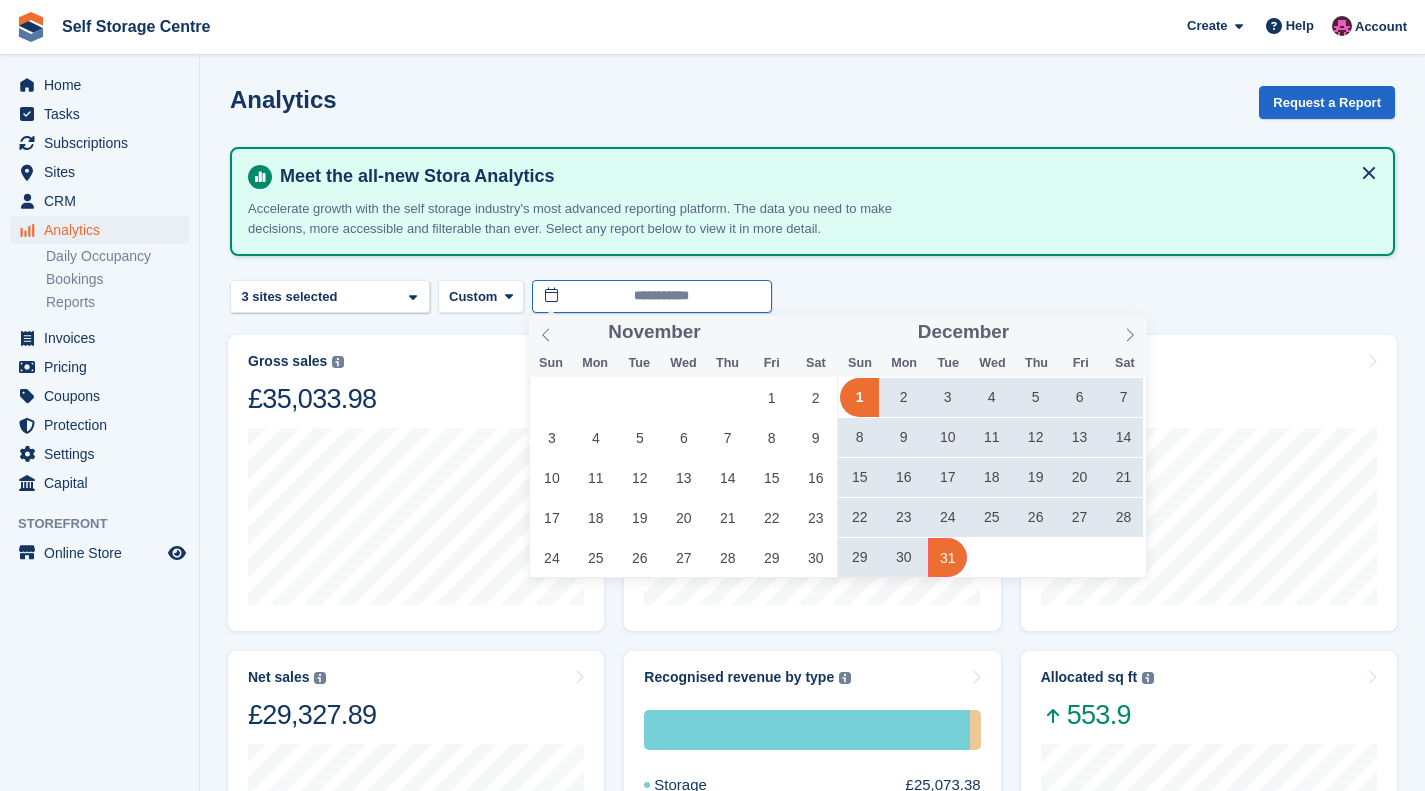 type on "**********" 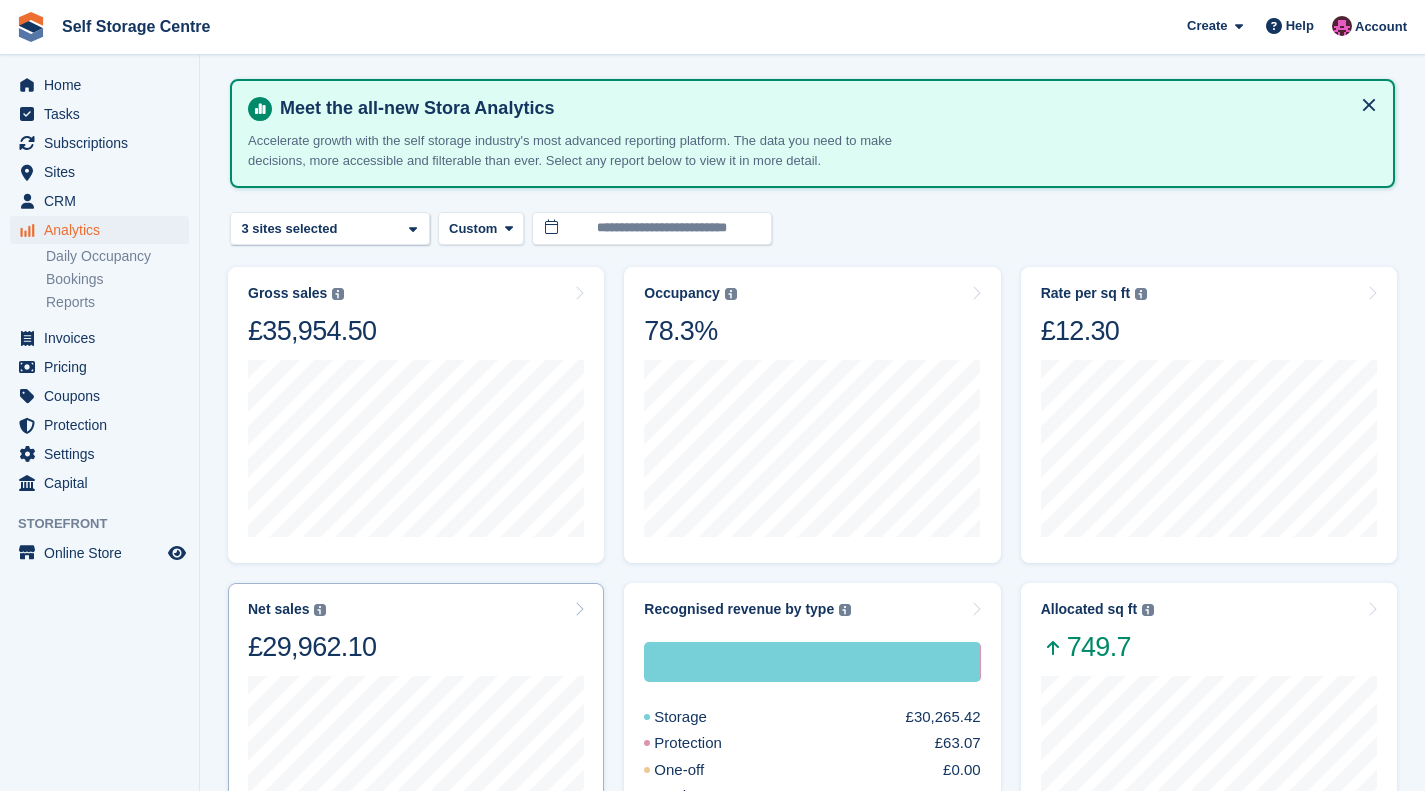 scroll, scrollTop: 0, scrollLeft: 0, axis: both 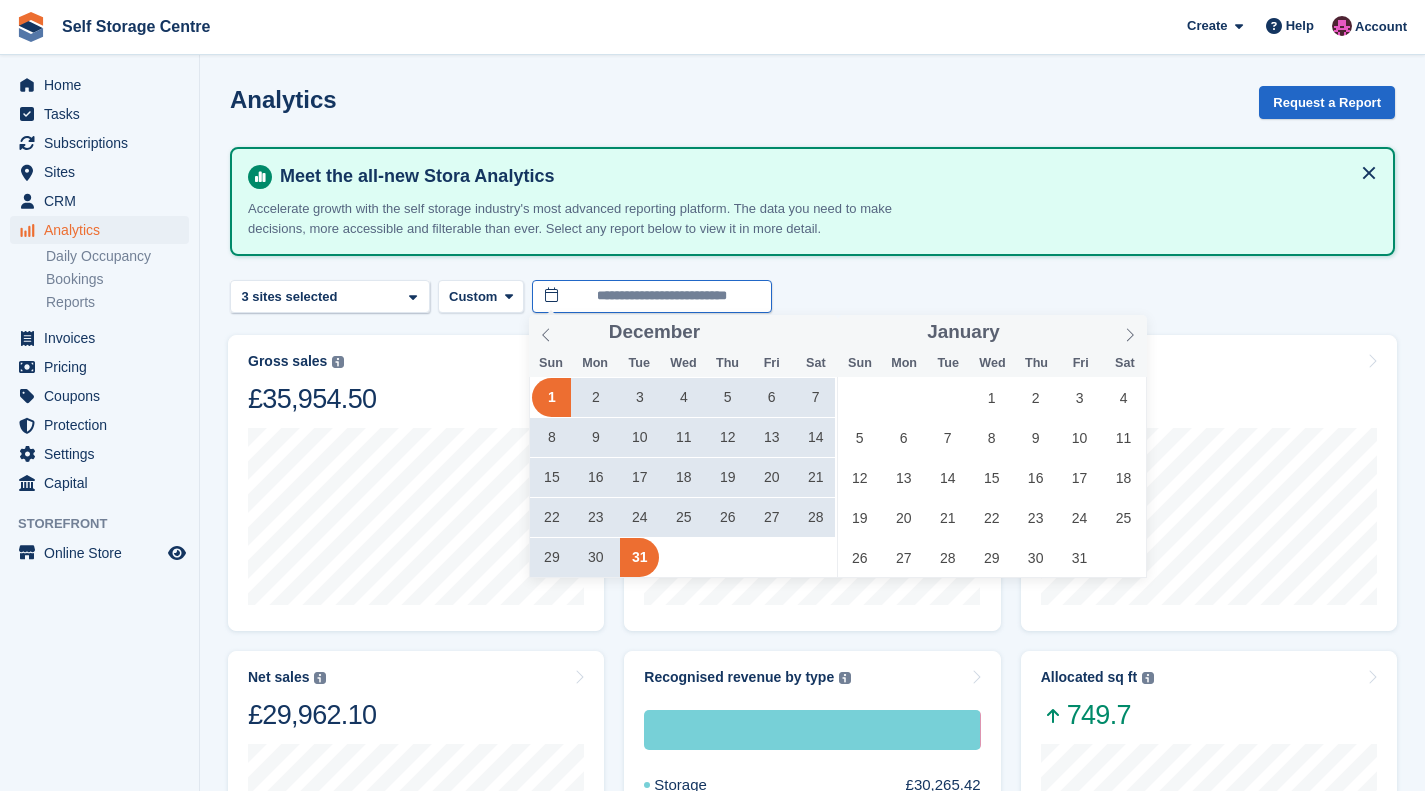 click on "**********" at bounding box center (652, 296) 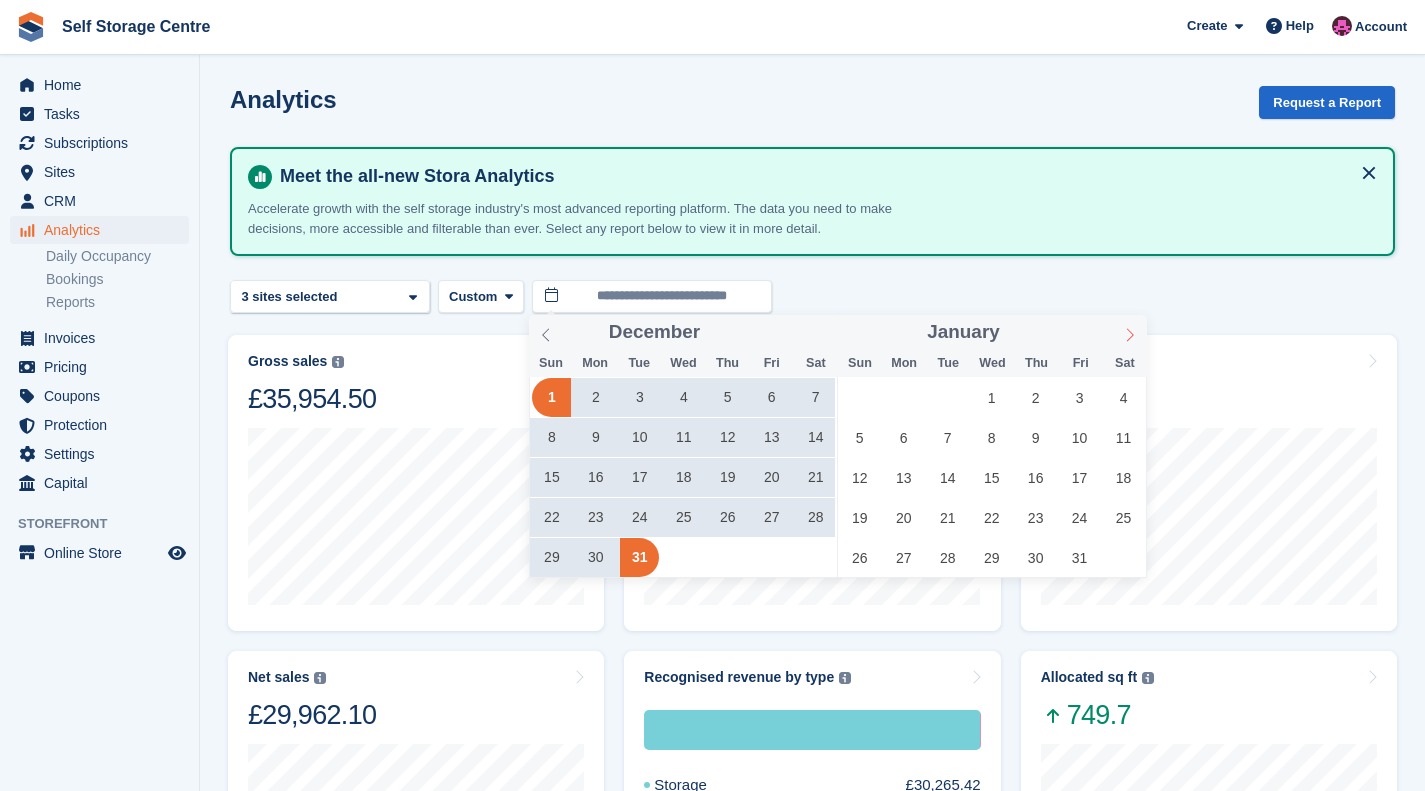 click at bounding box center [1130, 332] 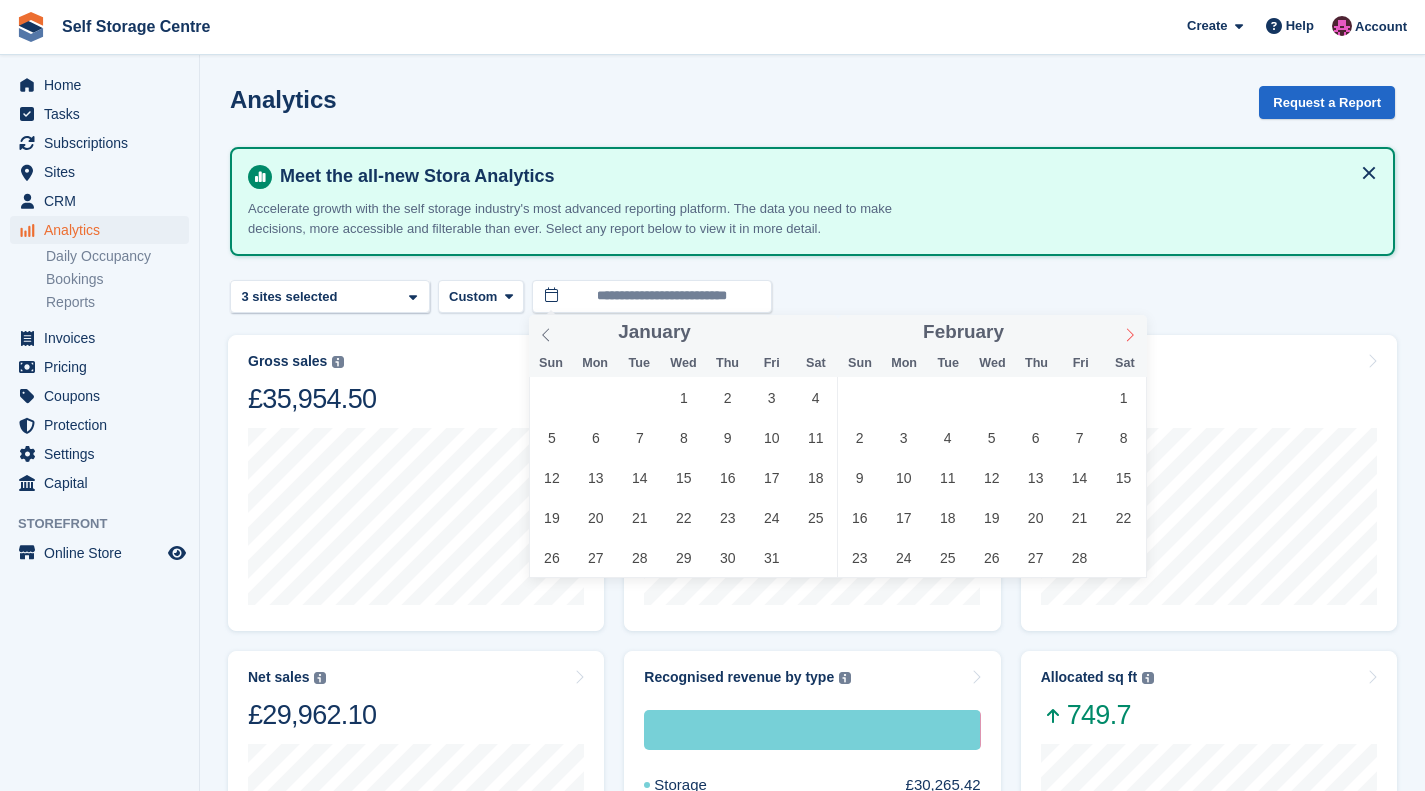 click at bounding box center [1130, 332] 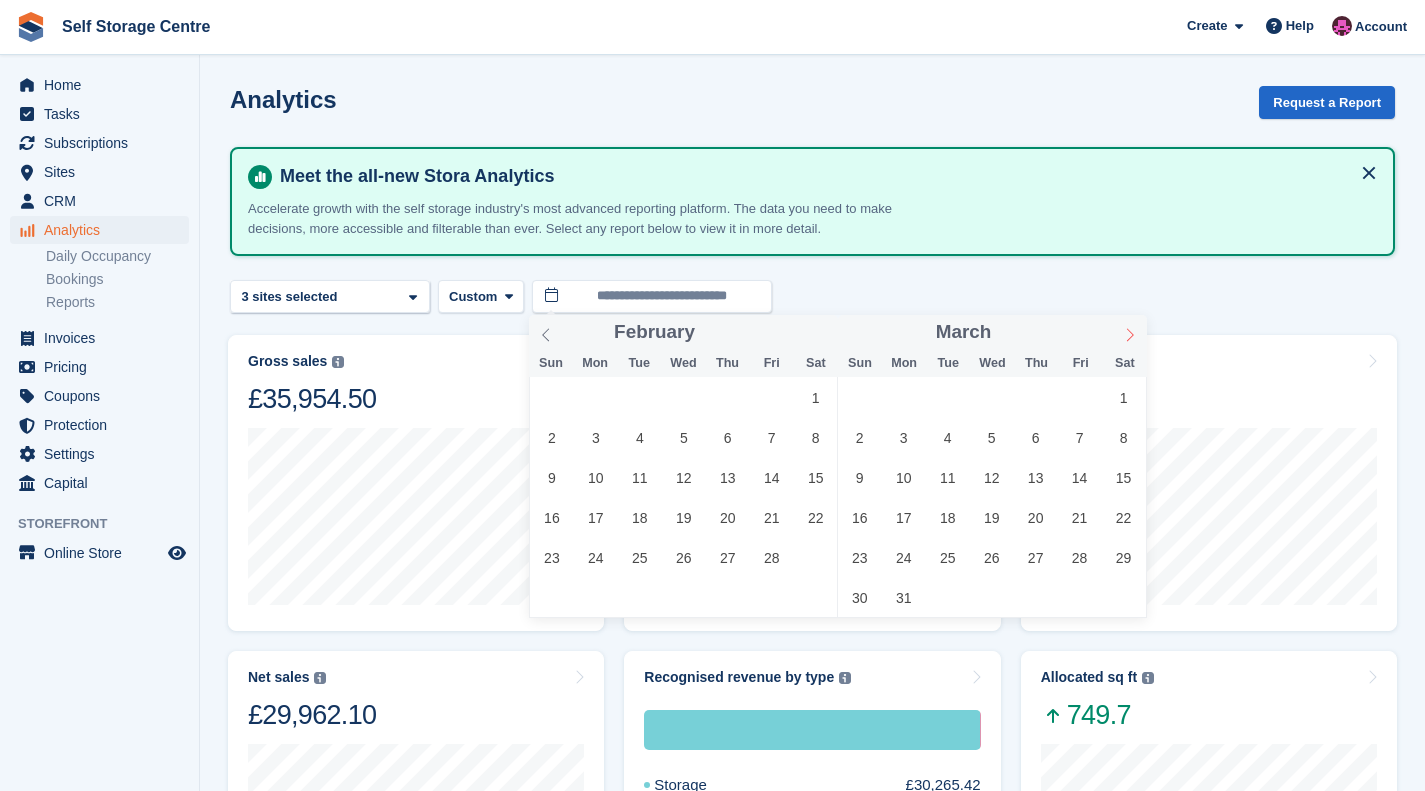 click at bounding box center [1130, 332] 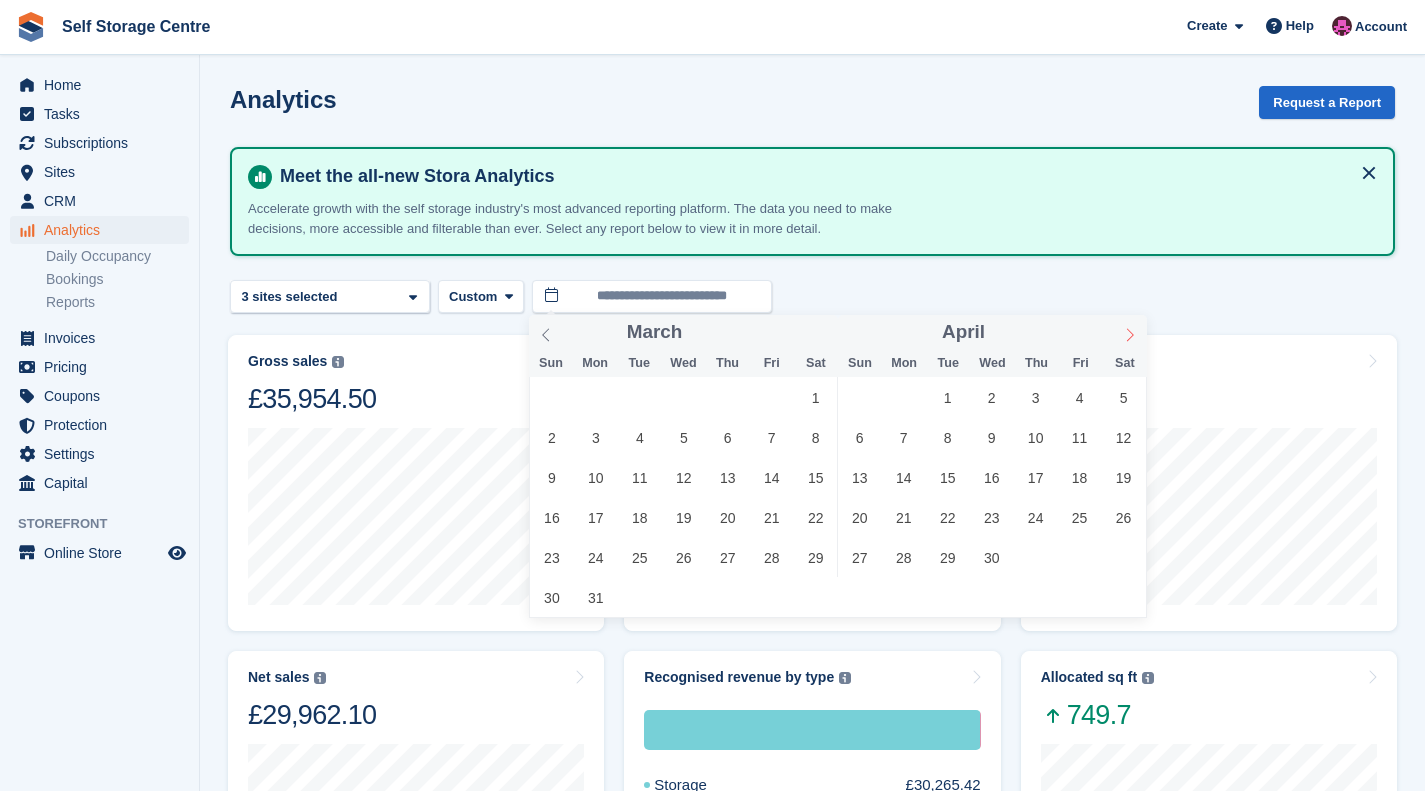 click at bounding box center (1130, 332) 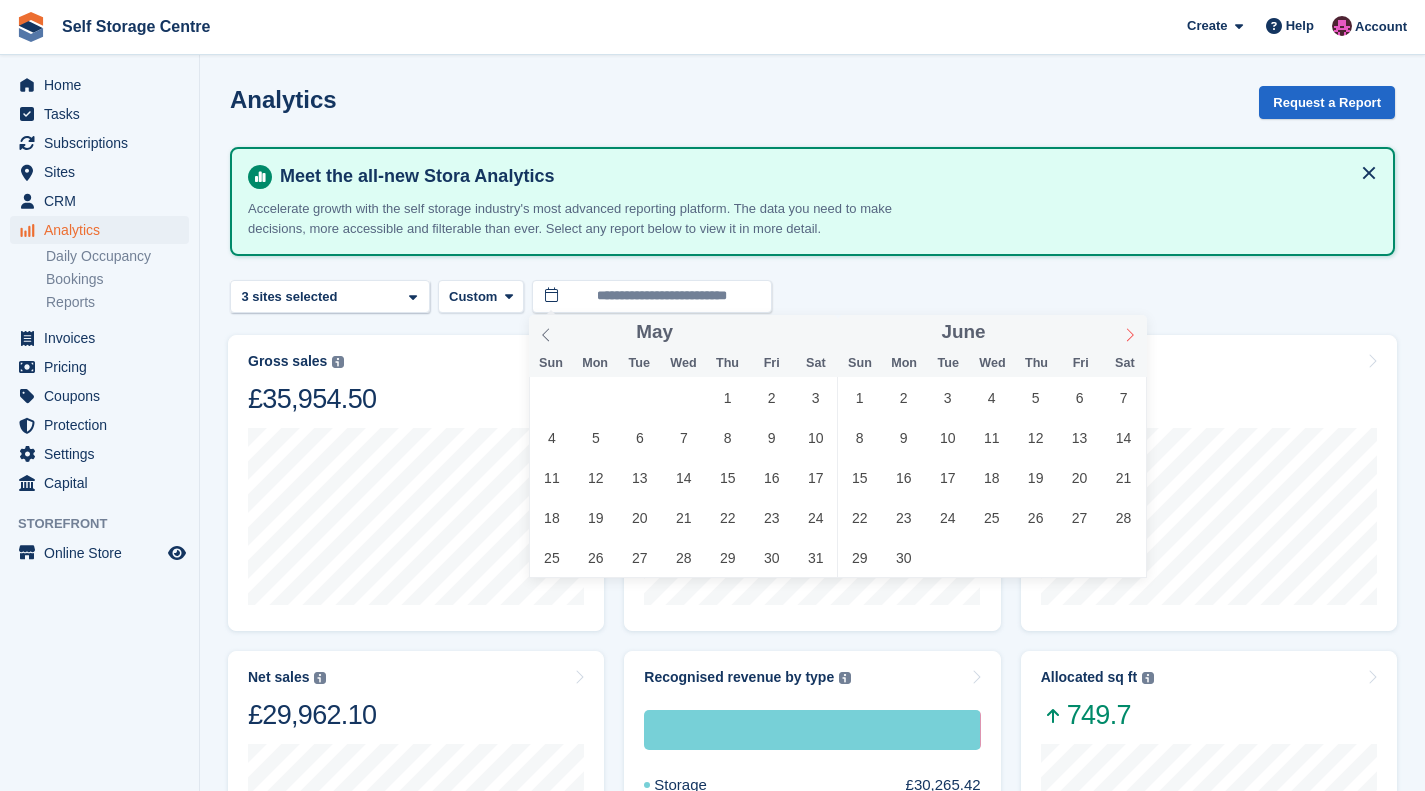 click at bounding box center (1130, 332) 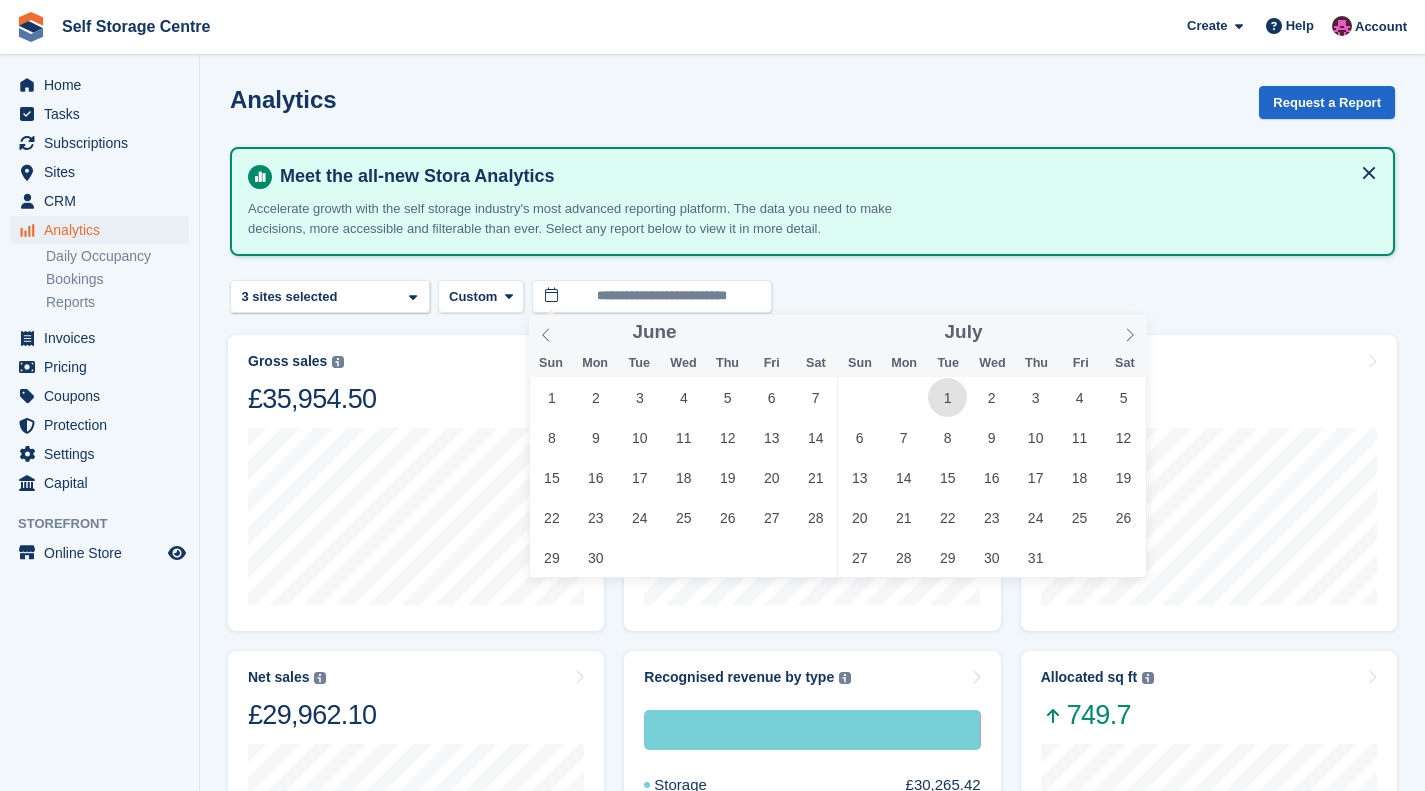 click on "1" at bounding box center [947, 397] 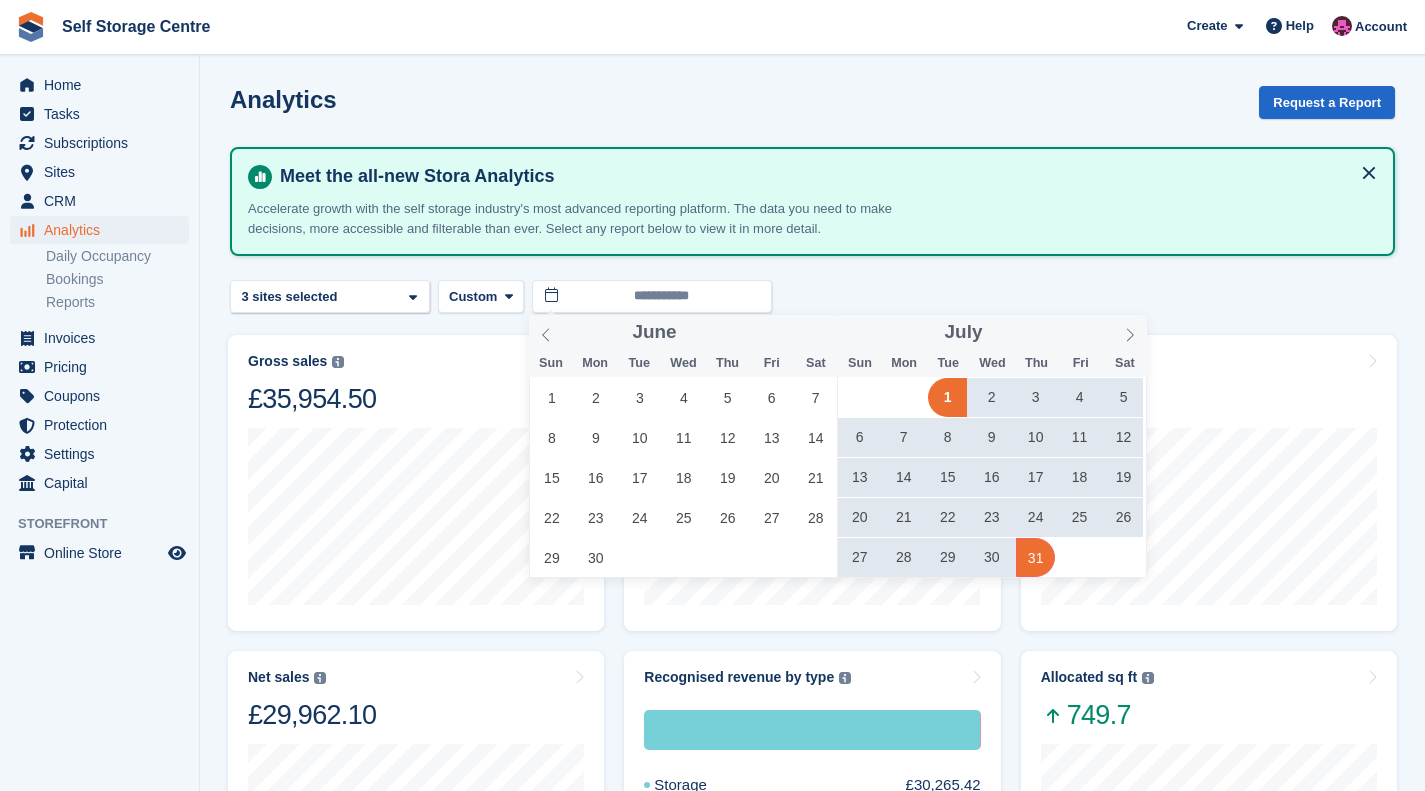 click on "31" at bounding box center (1035, 557) 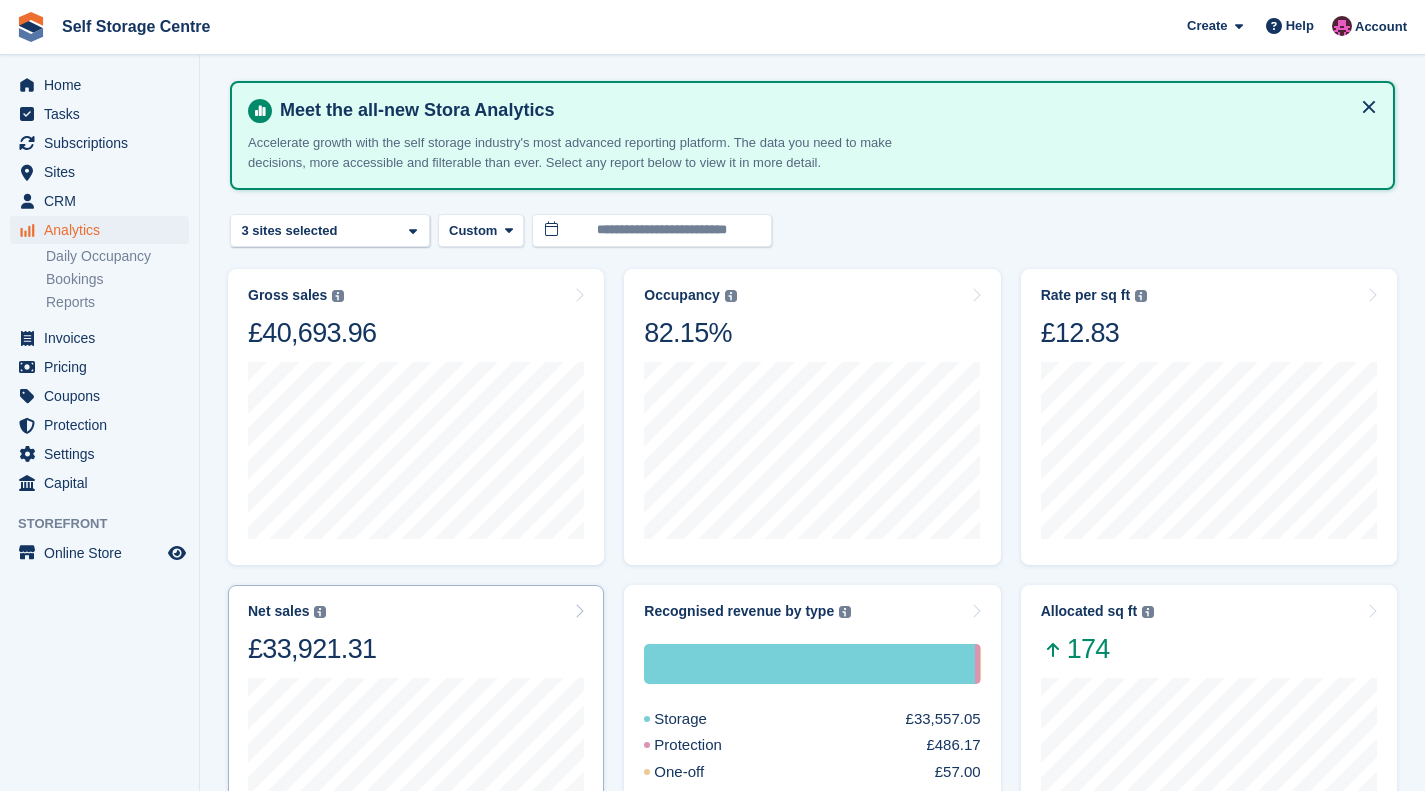 scroll, scrollTop: 0, scrollLeft: 0, axis: both 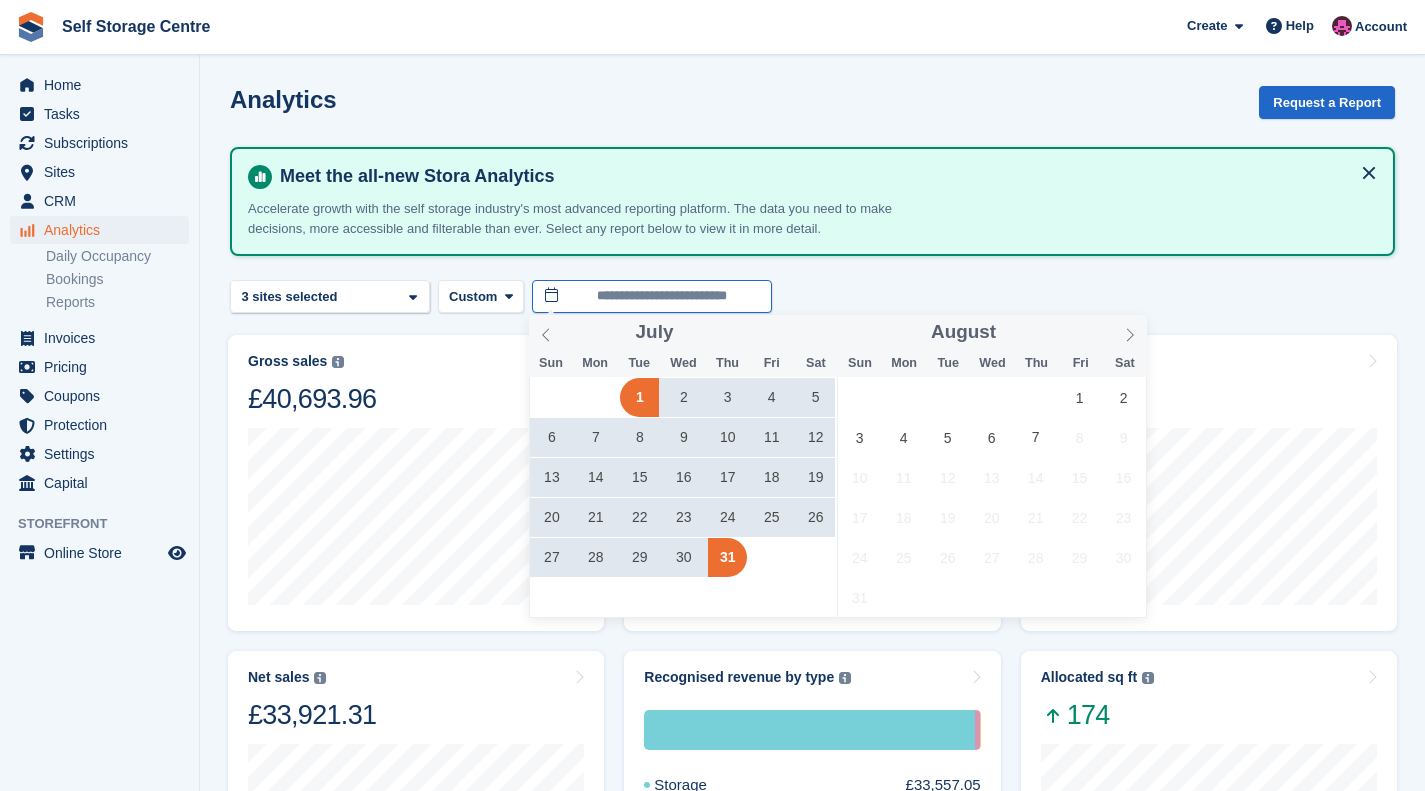 click on "**********" at bounding box center [652, 296] 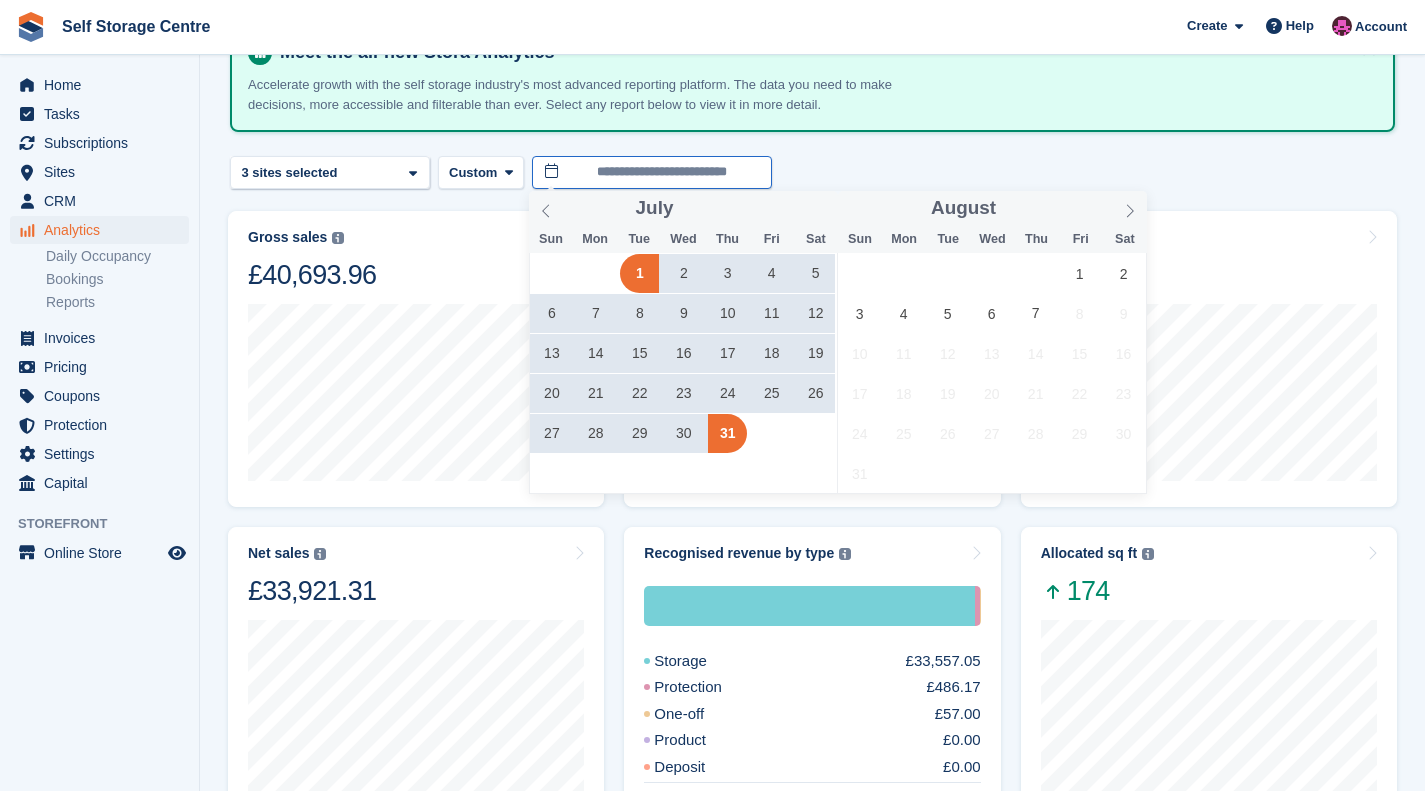 scroll, scrollTop: 200, scrollLeft: 0, axis: vertical 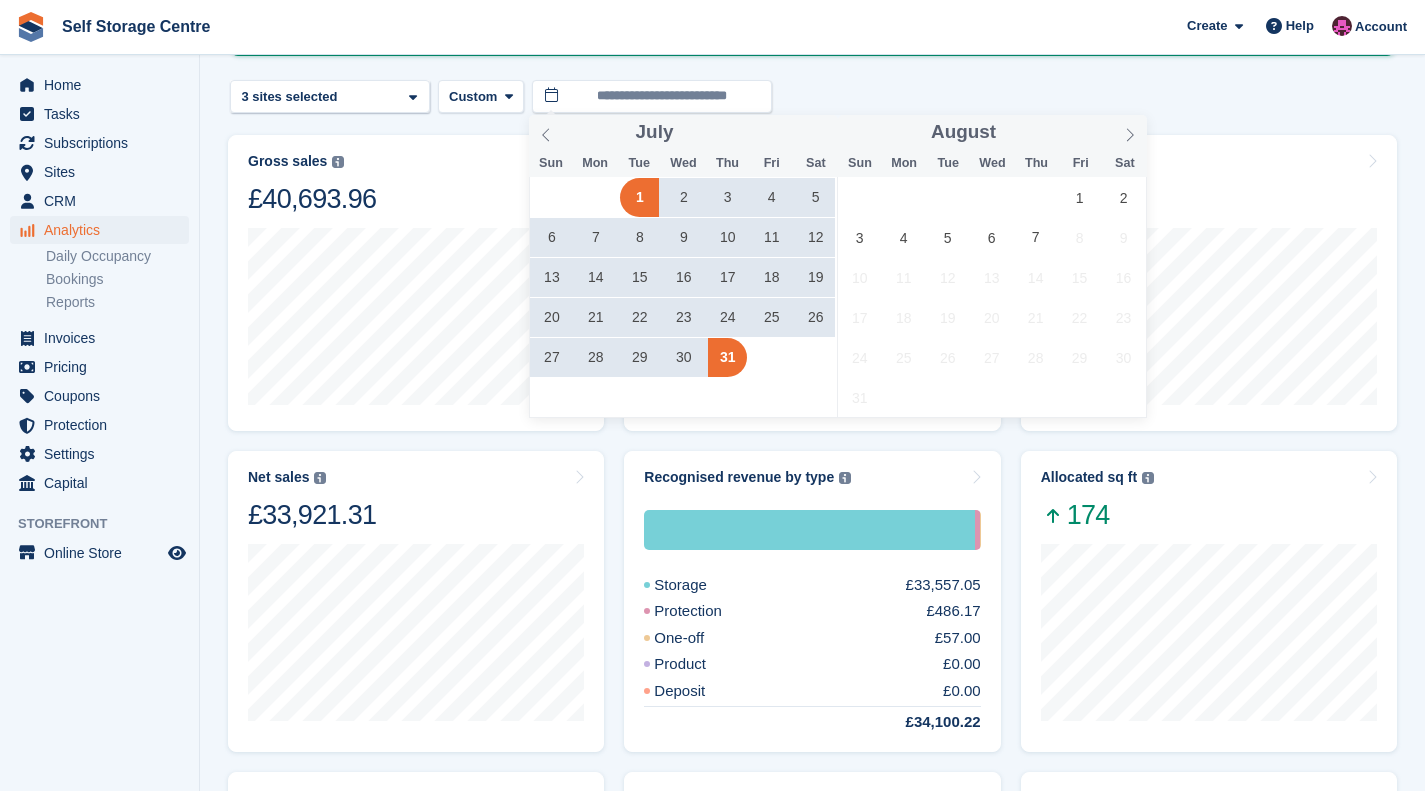 click on "7" at bounding box center [595, 237] 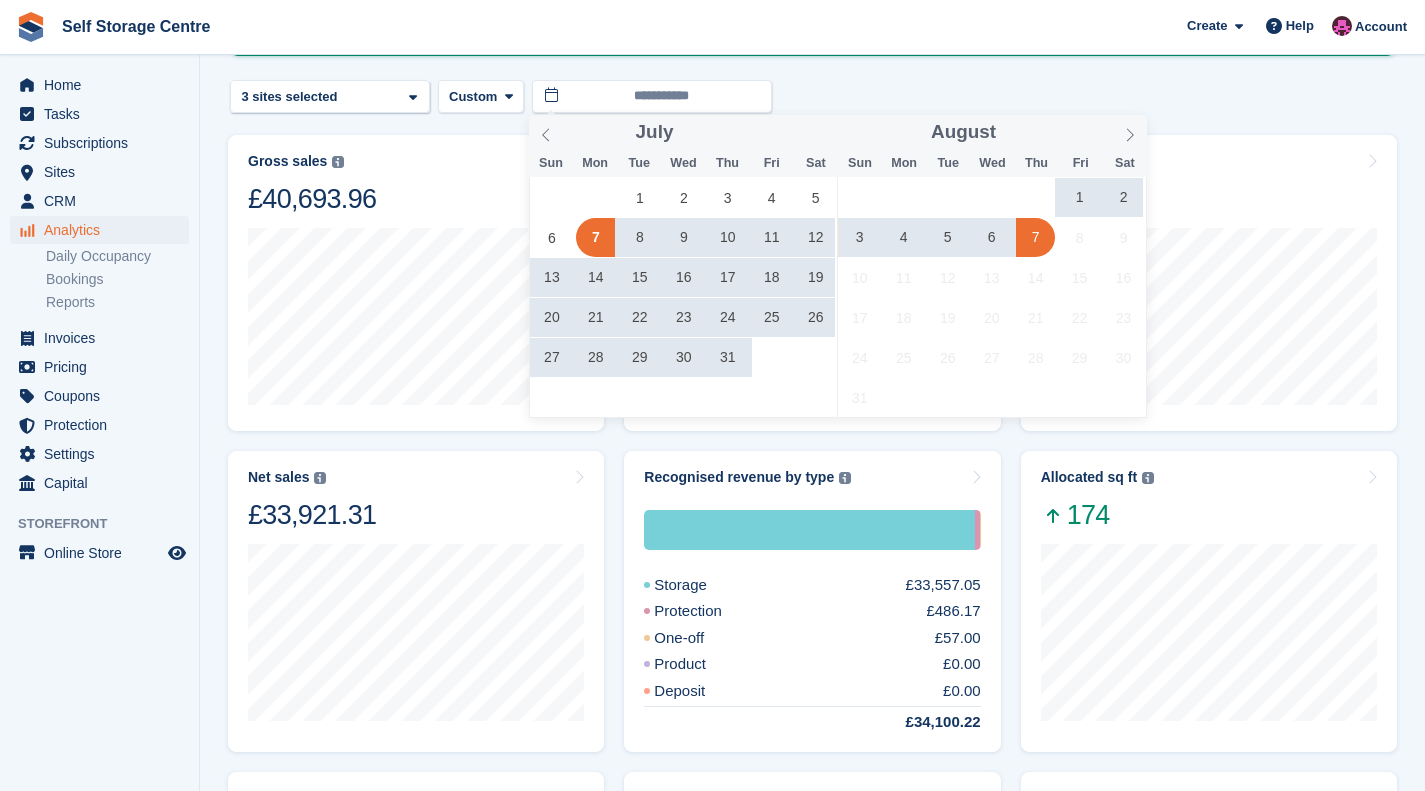 click on "7" at bounding box center [1035, 237] 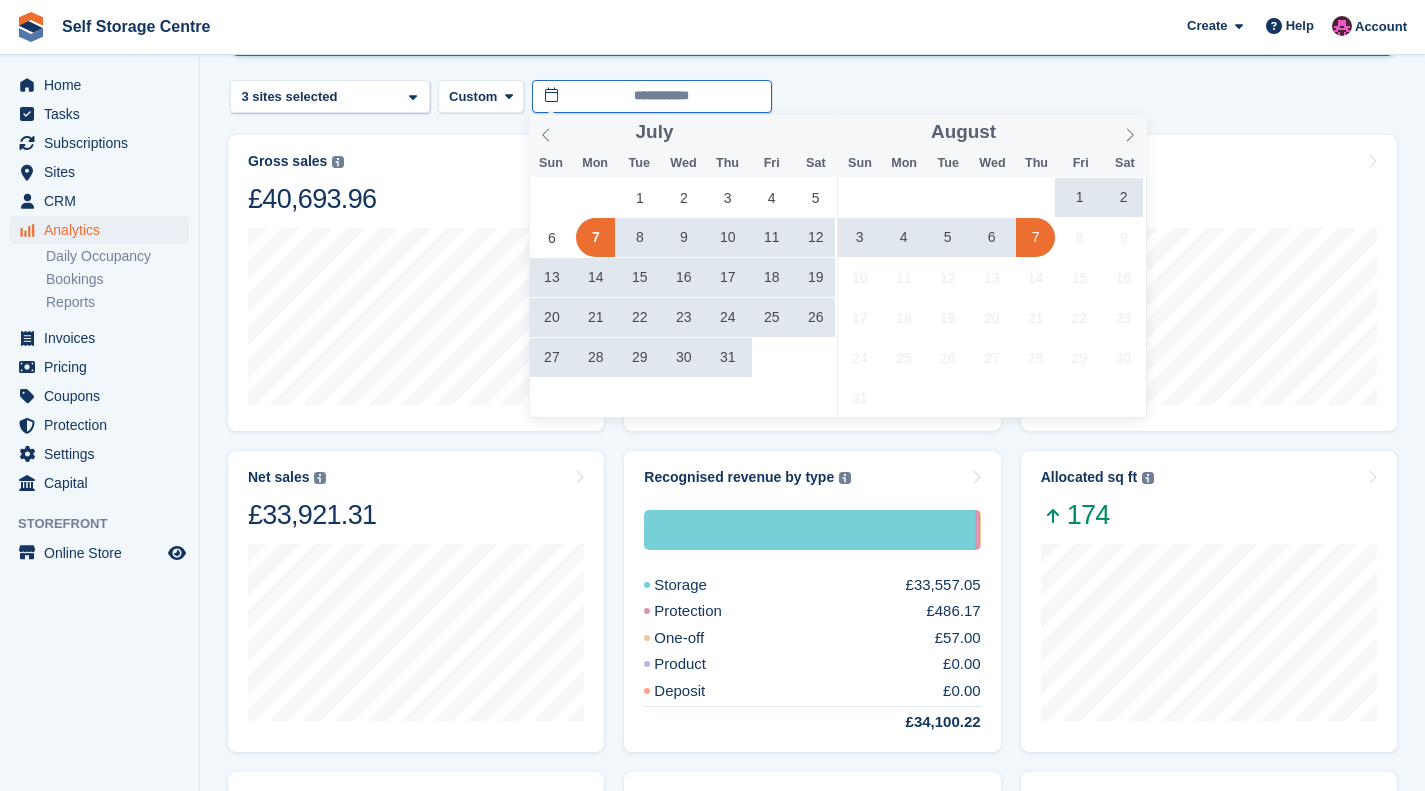 type on "**********" 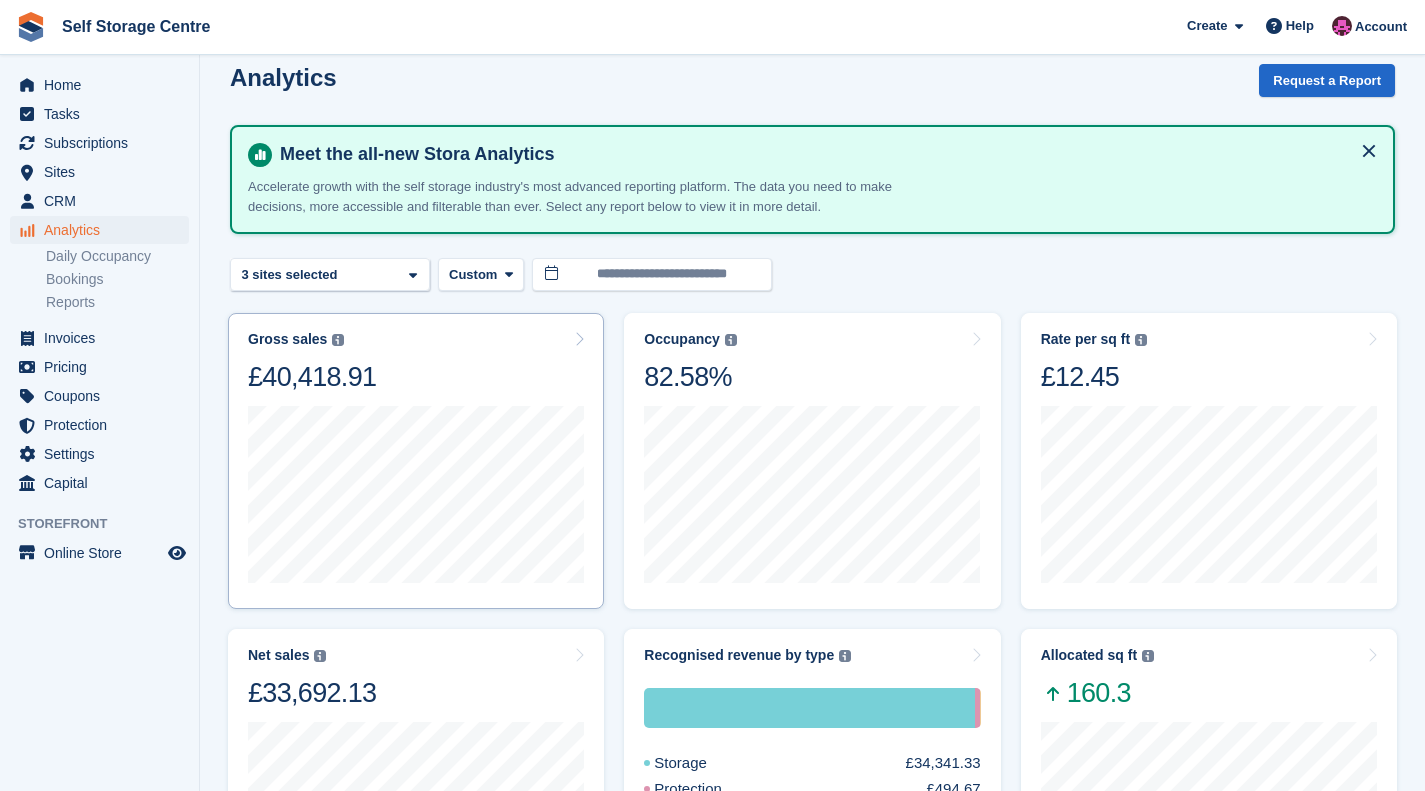scroll, scrollTop: 0, scrollLeft: 0, axis: both 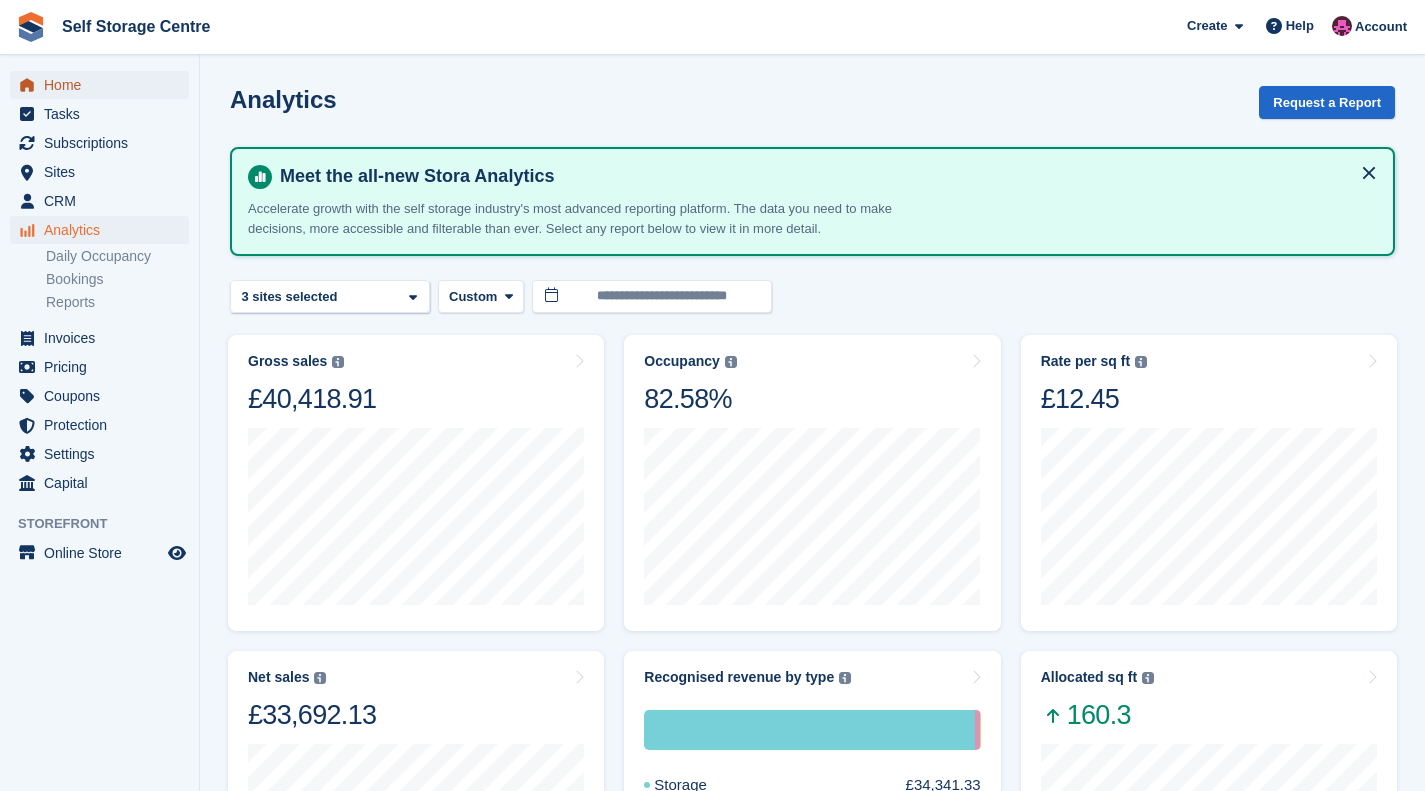 click on "Home" at bounding box center [104, 85] 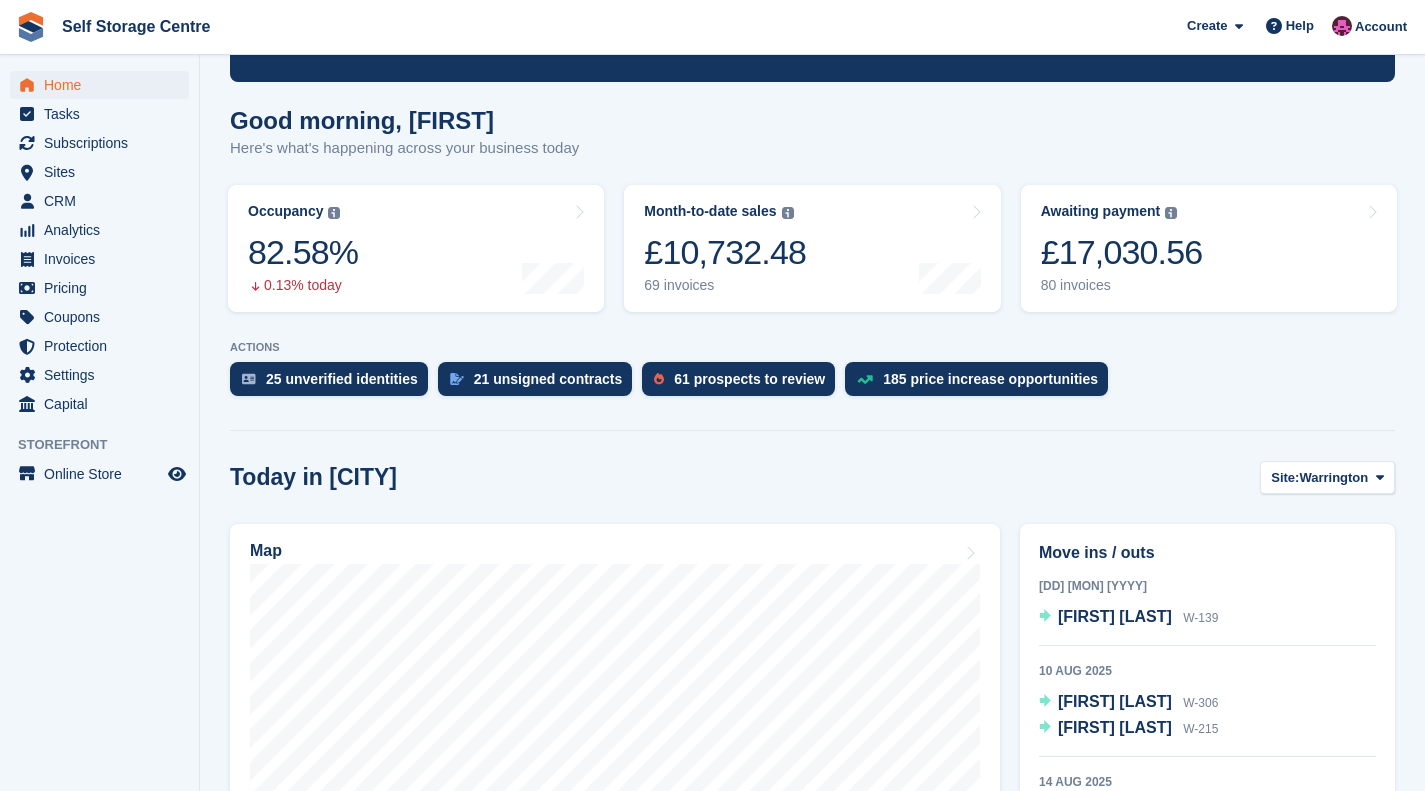 scroll, scrollTop: 0, scrollLeft: 0, axis: both 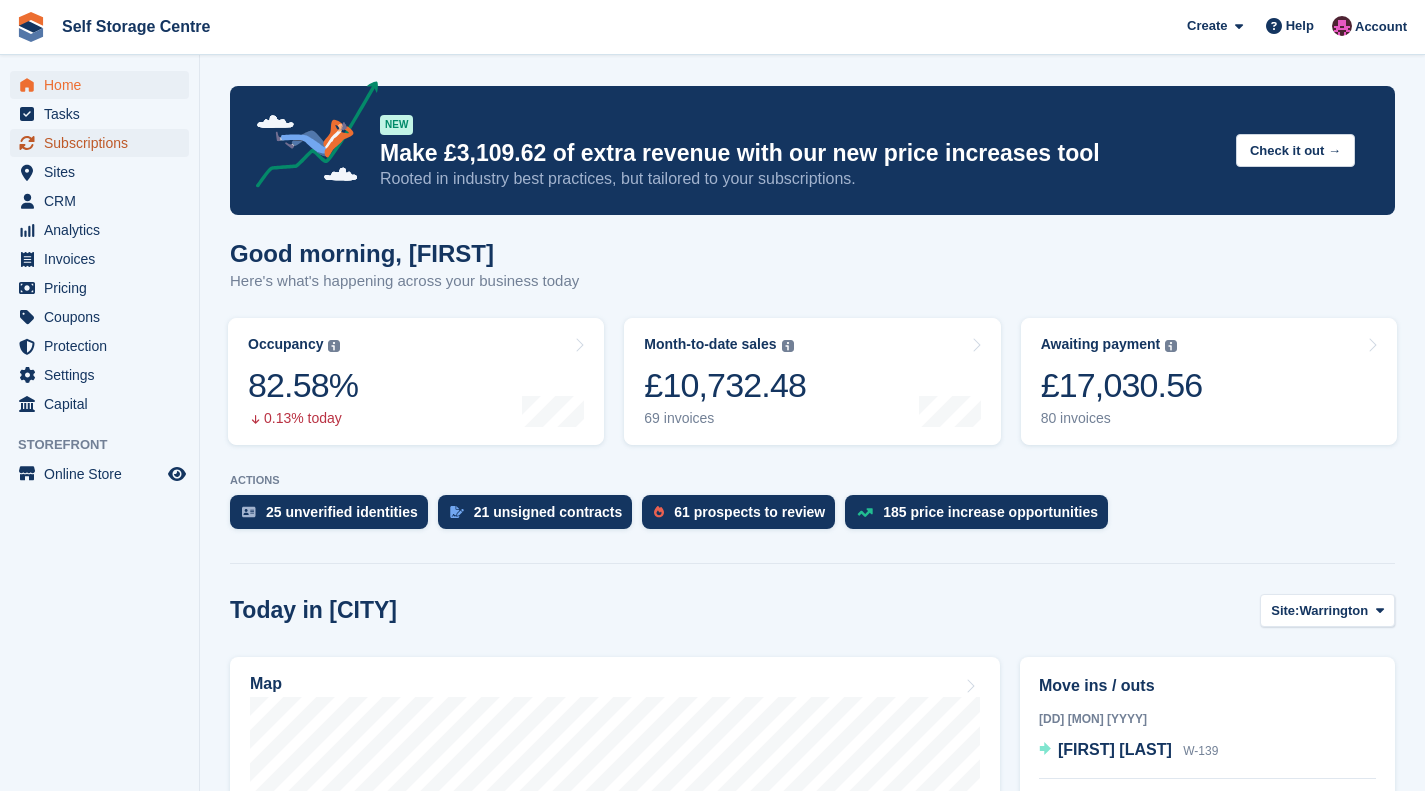 click on "Subscriptions" at bounding box center (104, 143) 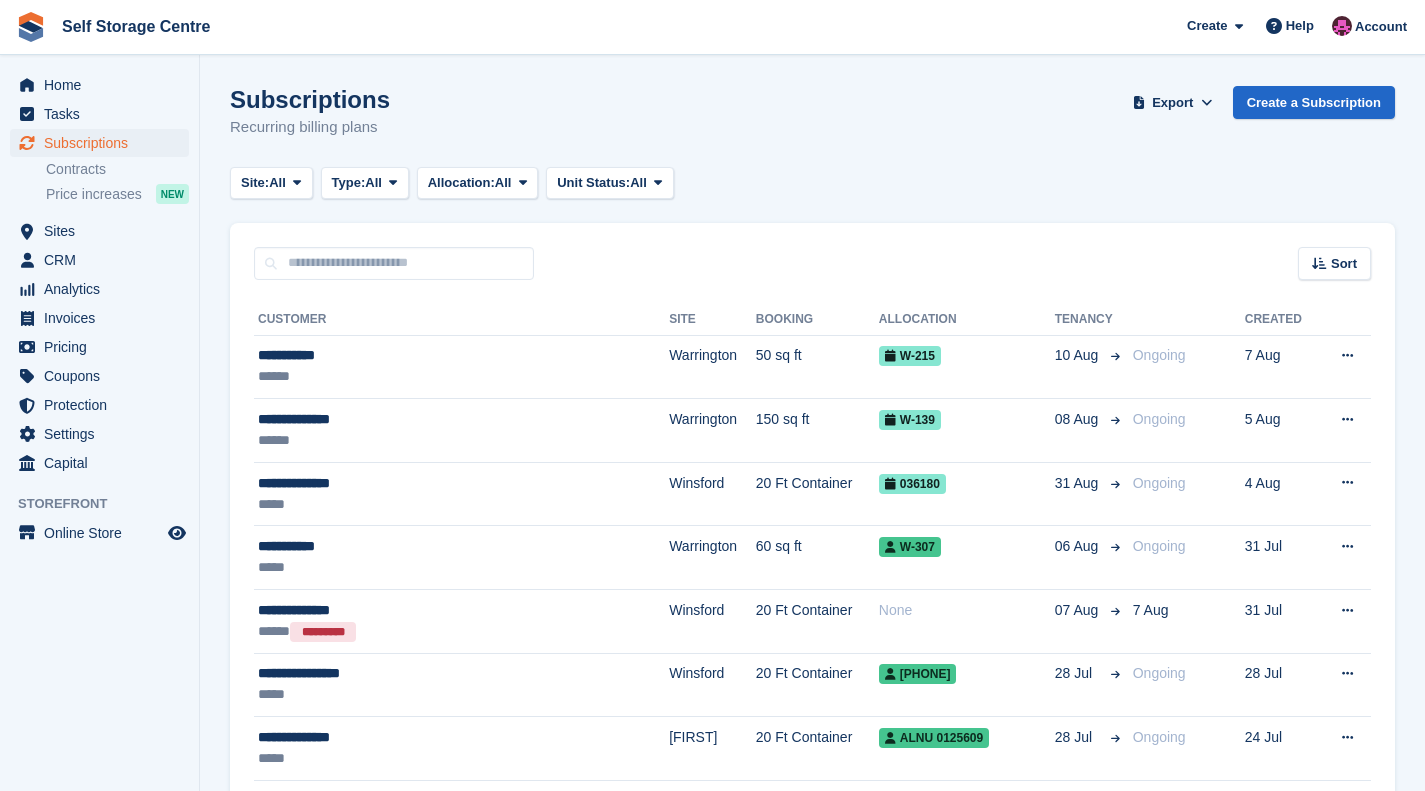 scroll, scrollTop: 0, scrollLeft: 0, axis: both 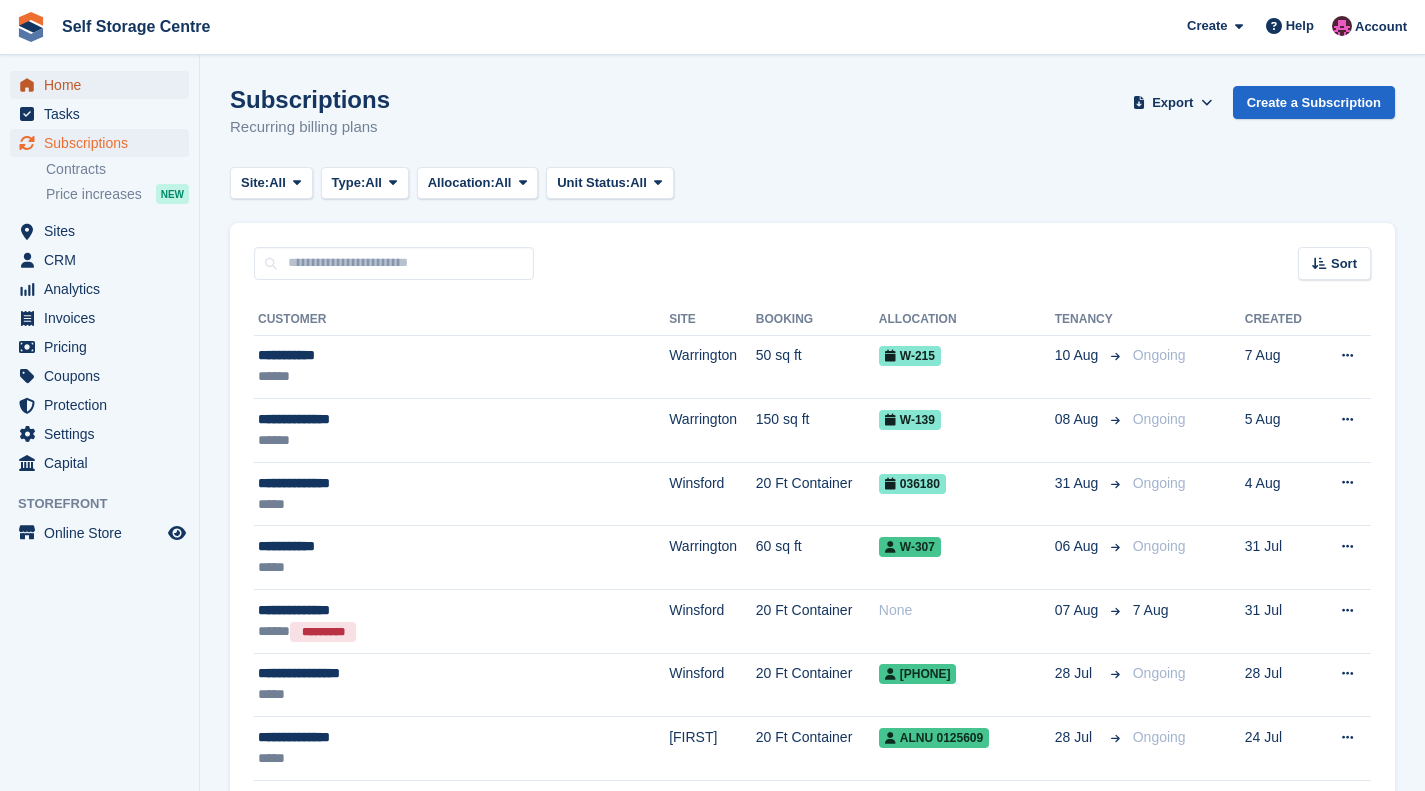 drag, startPoint x: 78, startPoint y: 89, endPoint x: 299, endPoint y: 132, distance: 225.1444 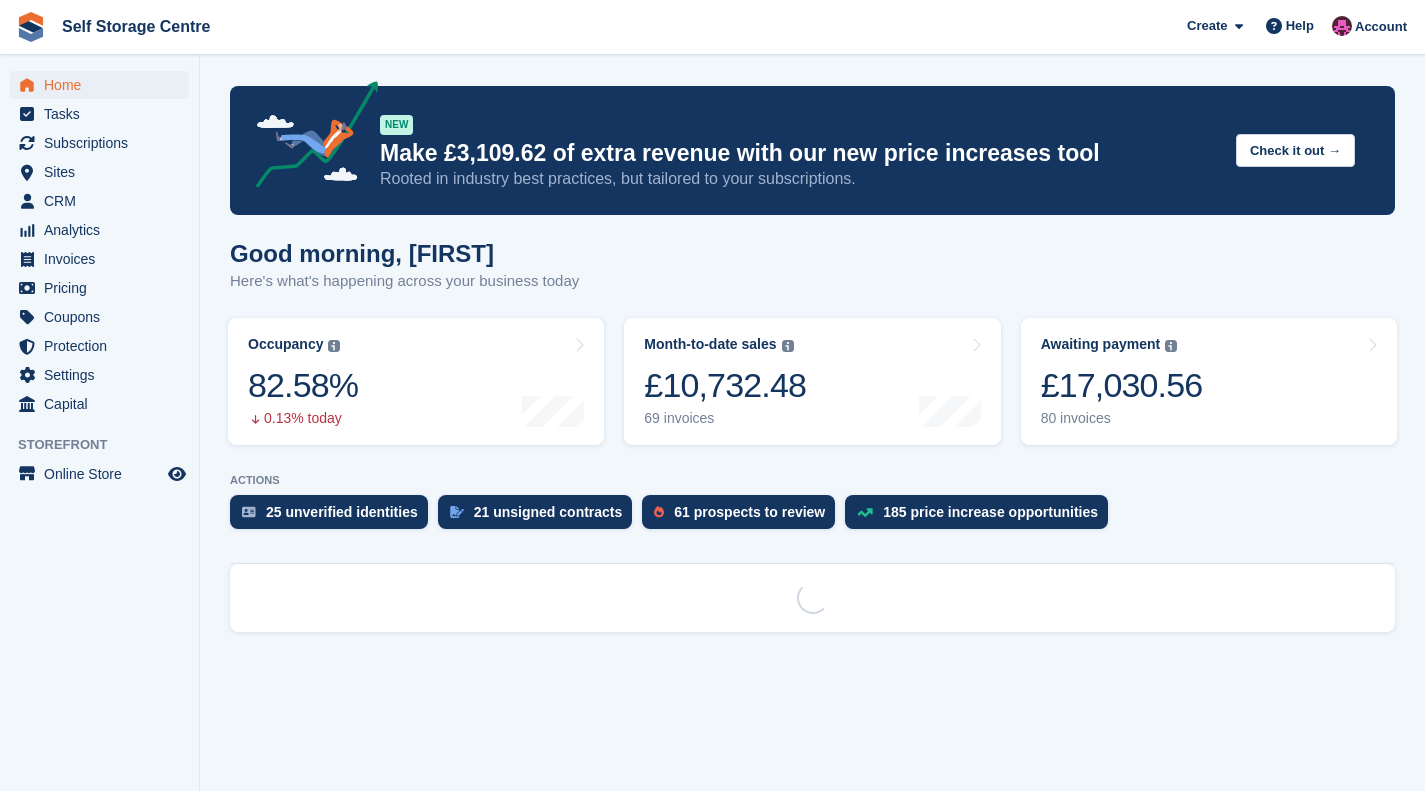 scroll, scrollTop: 0, scrollLeft: 0, axis: both 